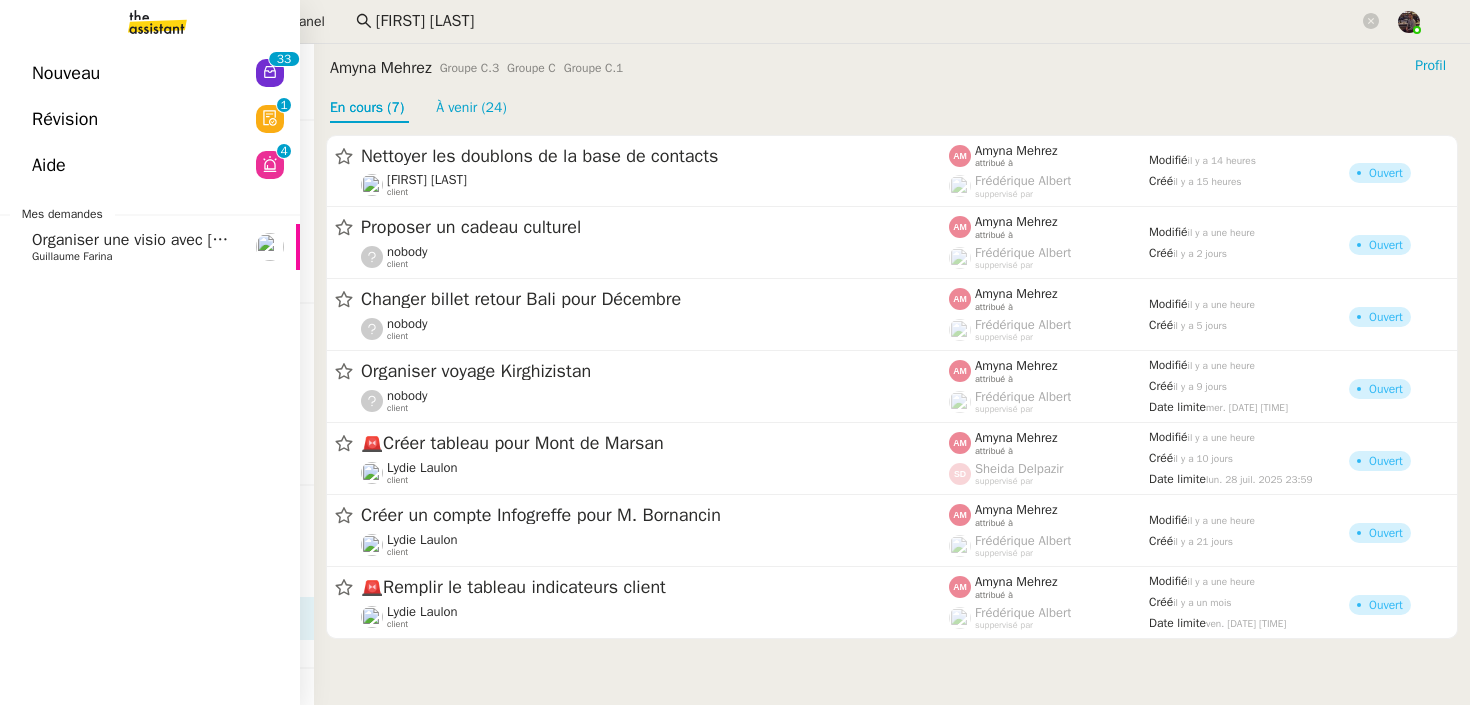scroll, scrollTop: 0, scrollLeft: 0, axis: both 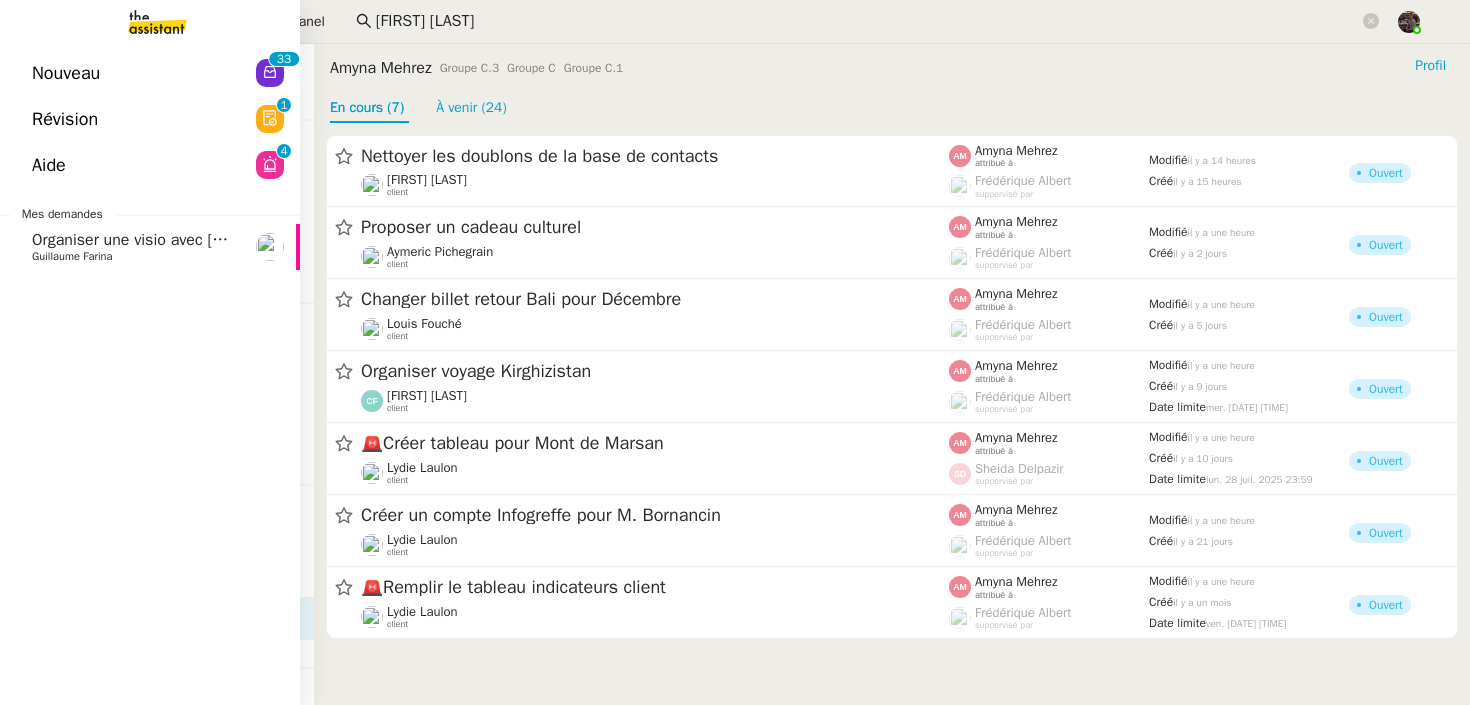 click on "Nouveau  0   1   2   3   4   5   6   7   8   9   0   1   2   3   4   5   6   7   8   9" 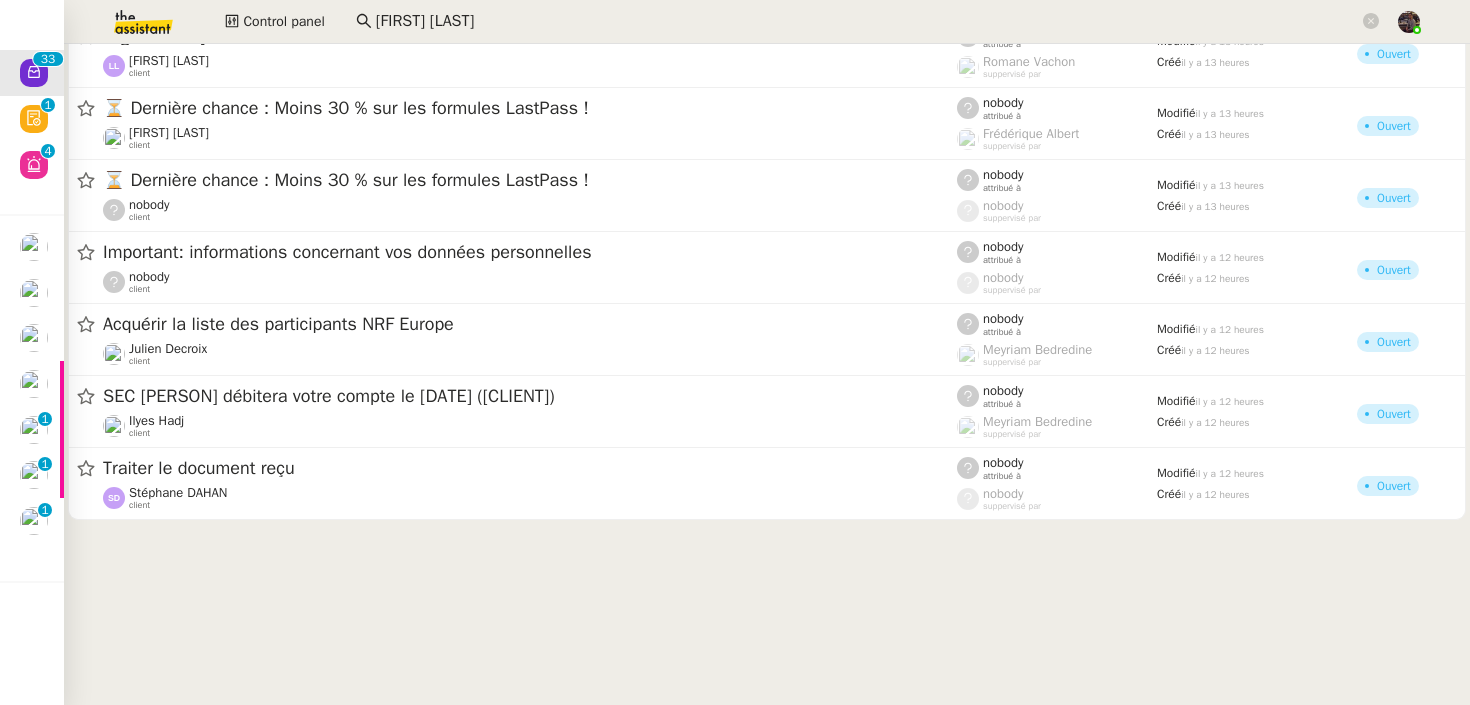 scroll, scrollTop: 0, scrollLeft: 0, axis: both 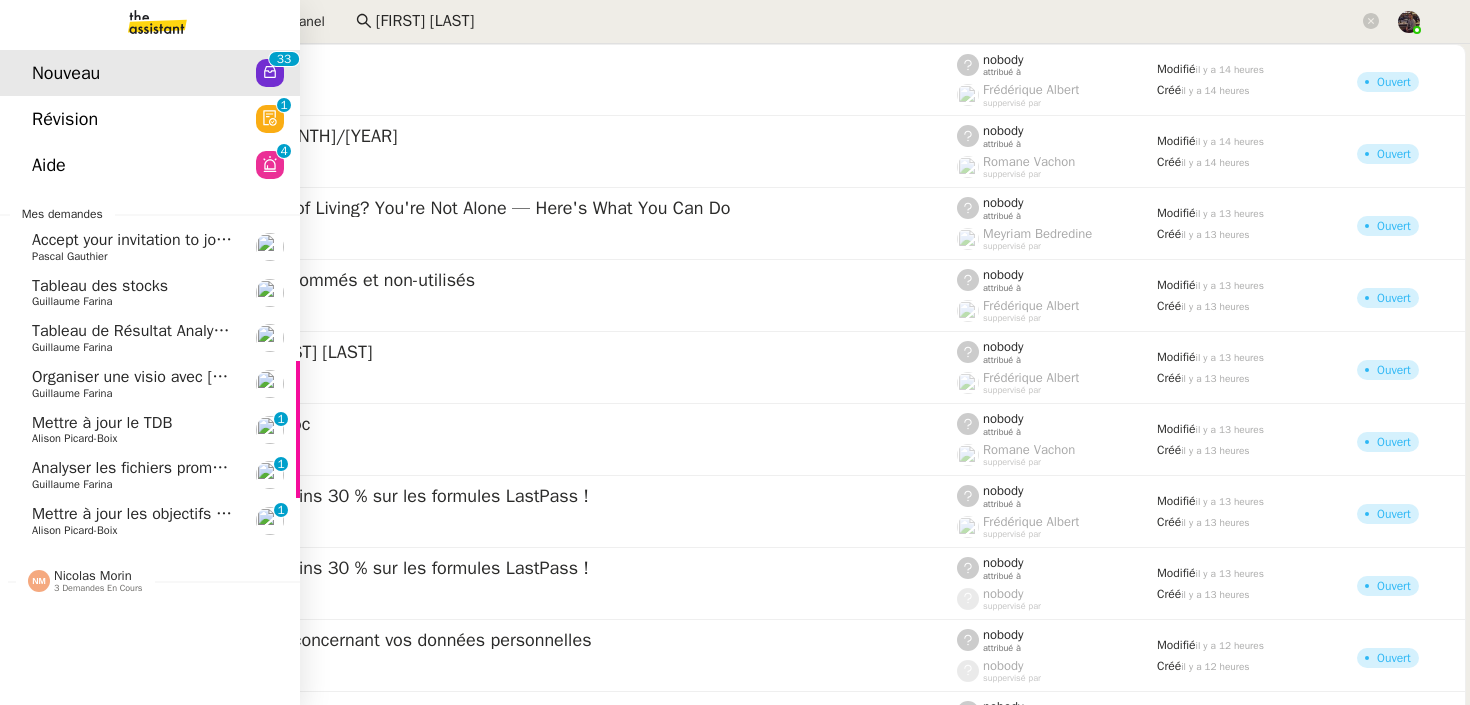 click on "Mettre à jour les objectifs FP JUNCADIS" 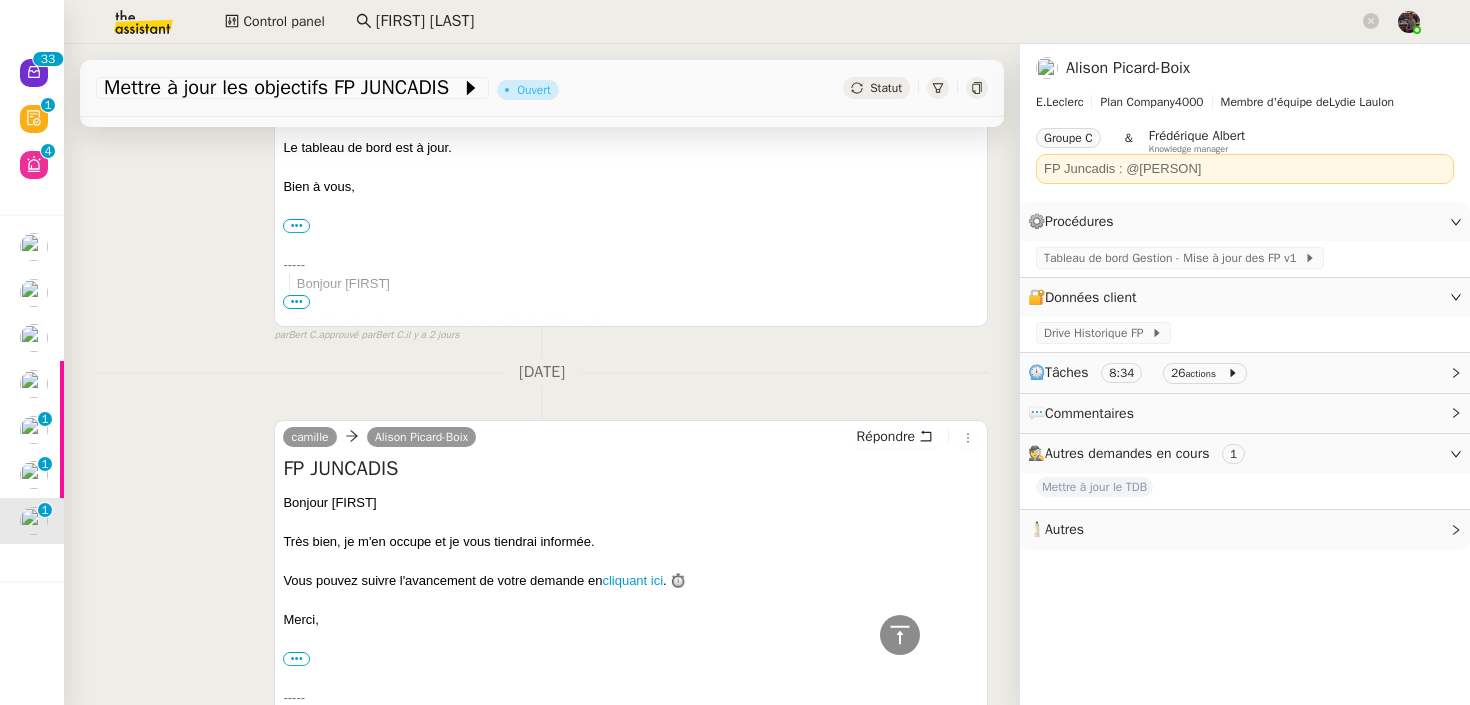 scroll, scrollTop: 0, scrollLeft: 0, axis: both 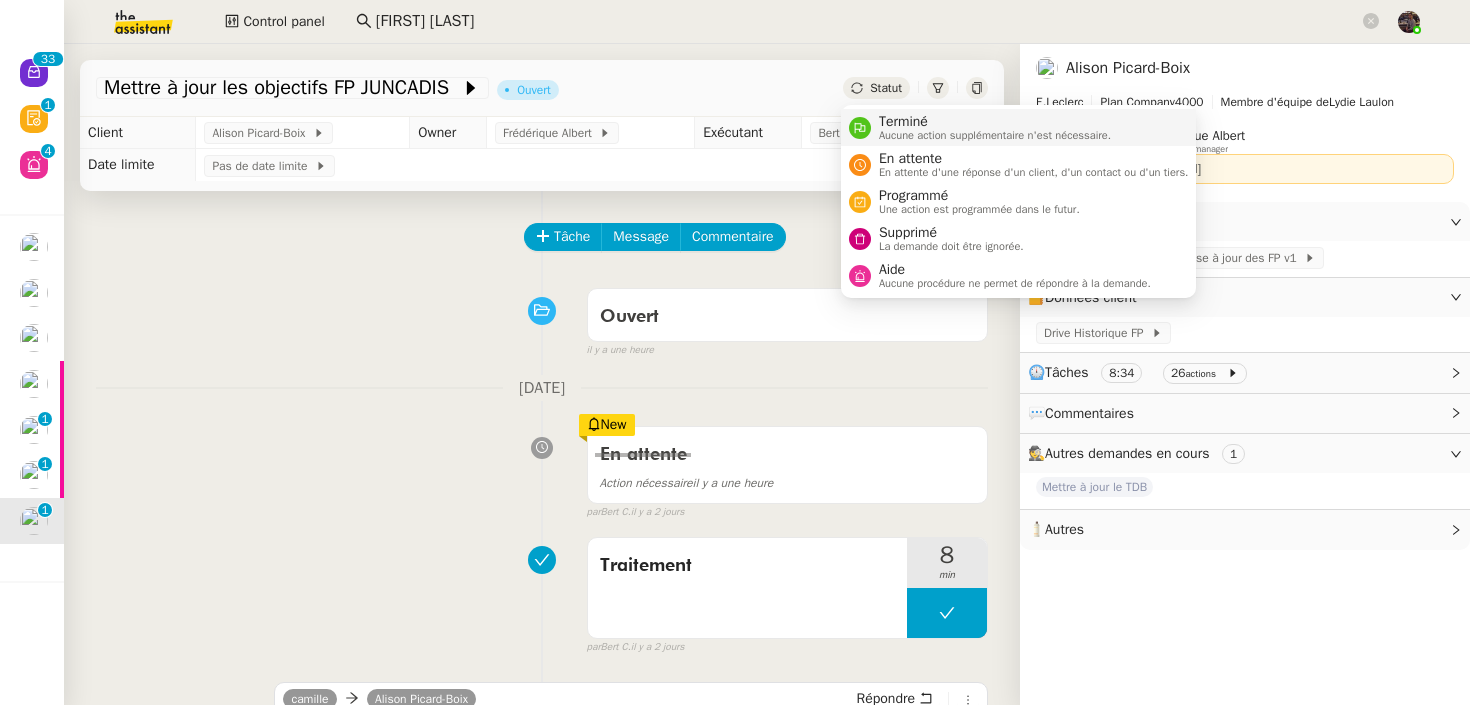 click on "Aucune action supplémentaire n'est nécessaire." at bounding box center (995, 135) 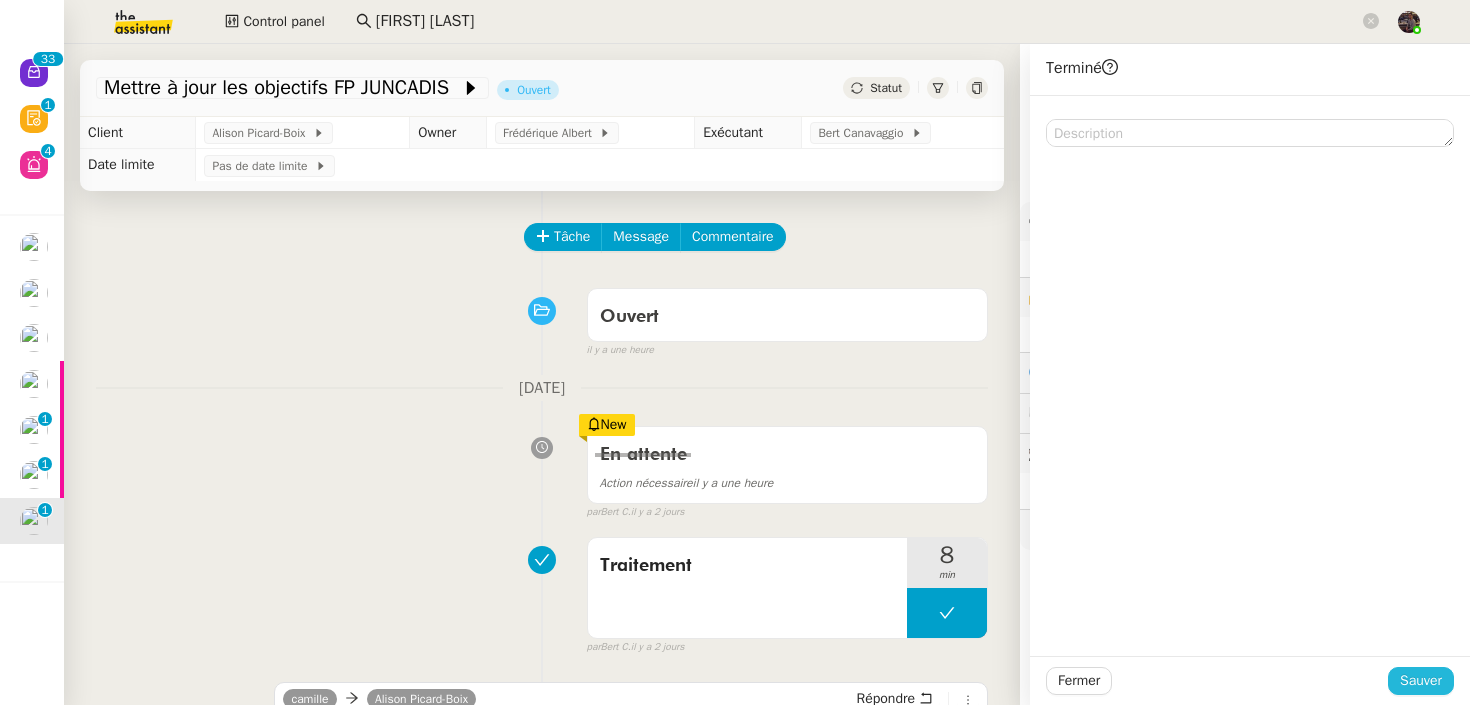 click on "Sauver" 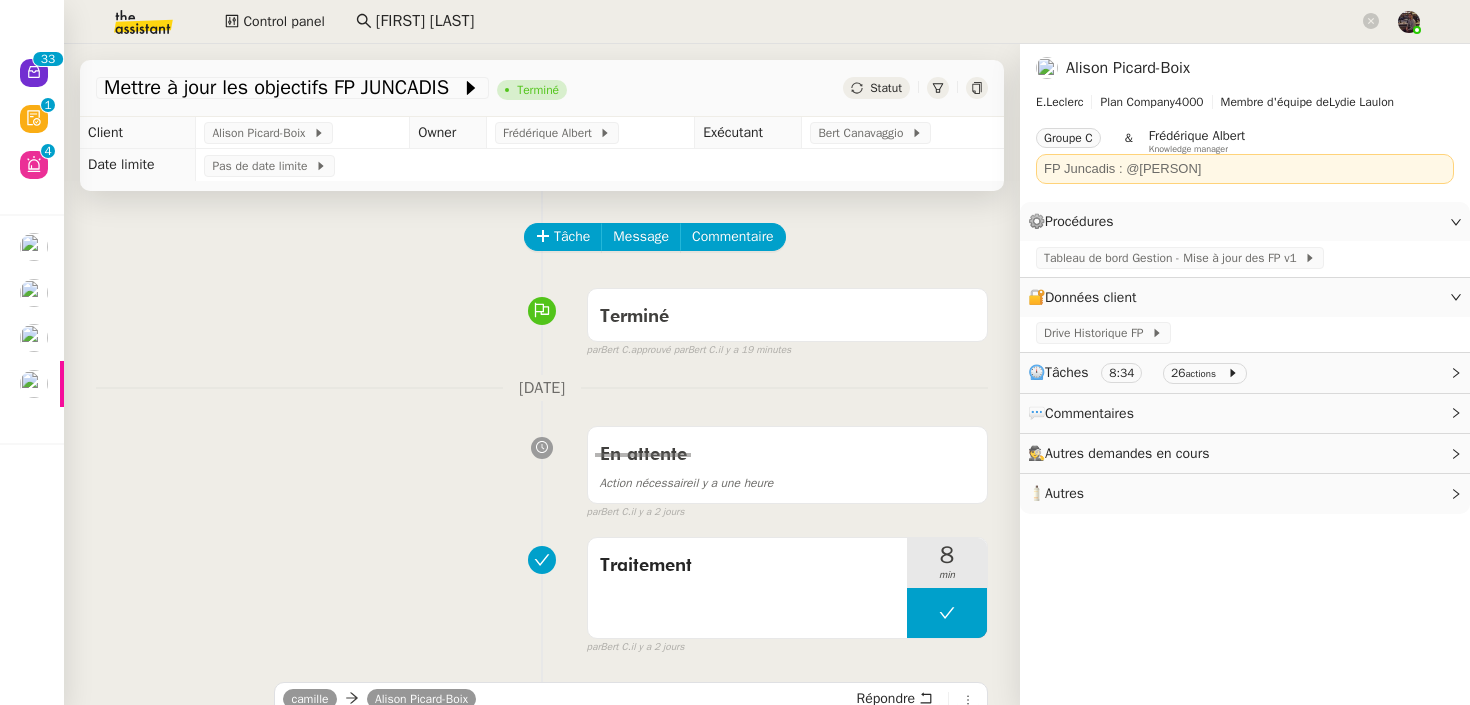 click on "pascal fran" 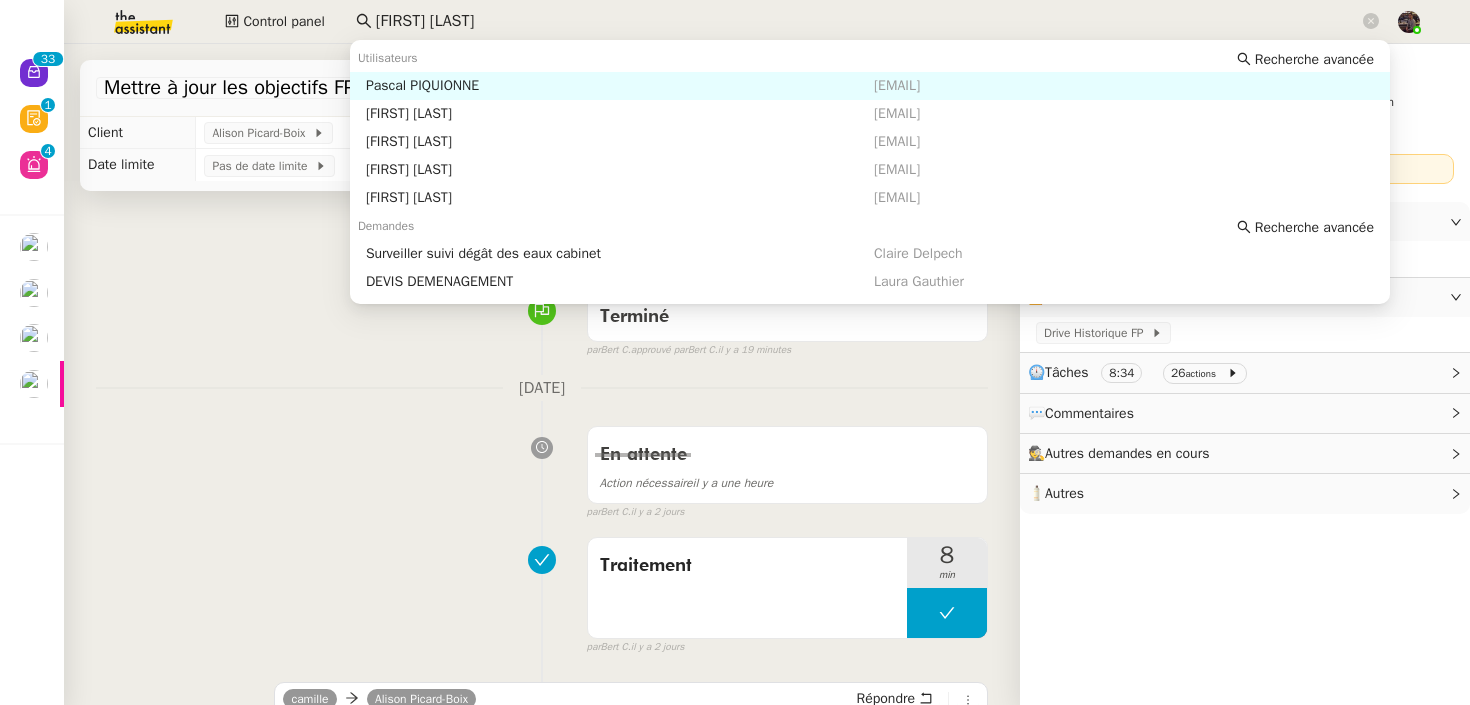 click on "pascal fran" 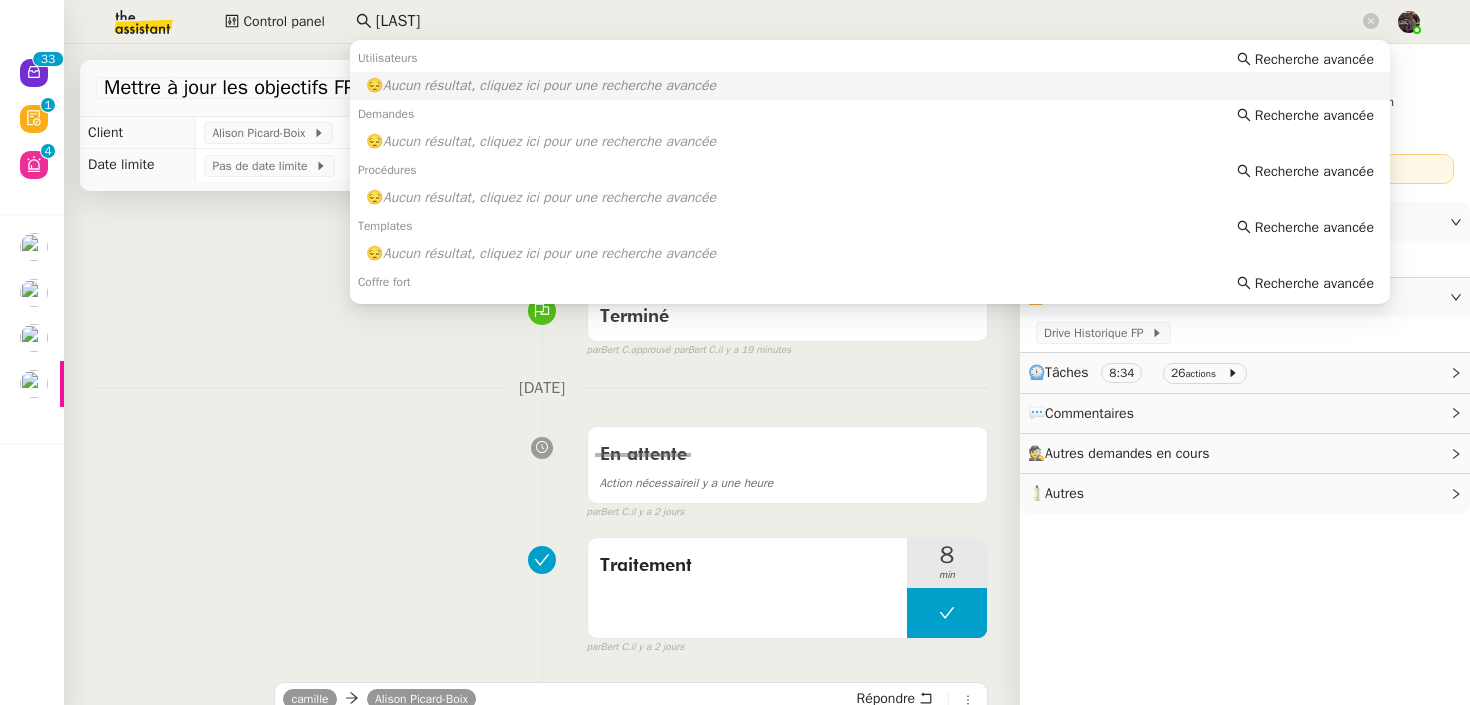 type on "Athossianie" 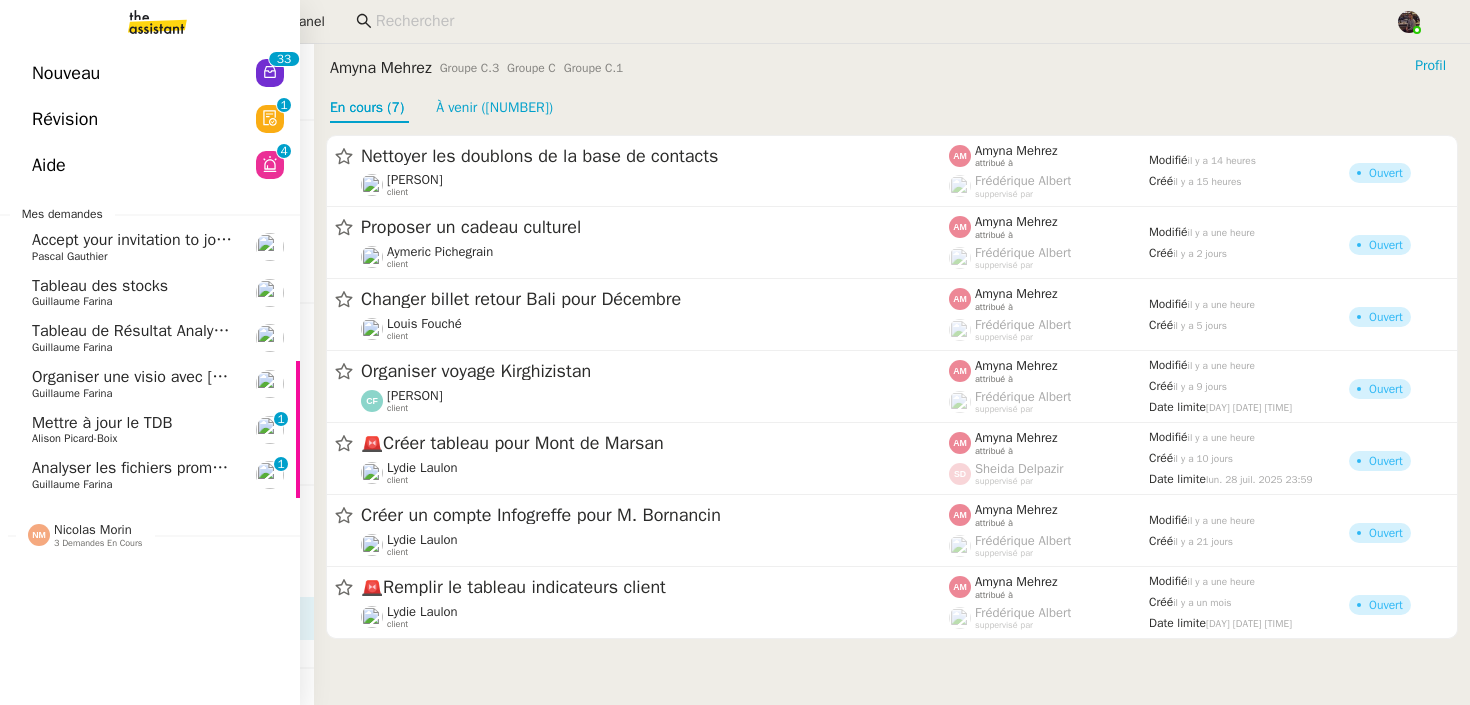 scroll, scrollTop: 0, scrollLeft: 0, axis: both 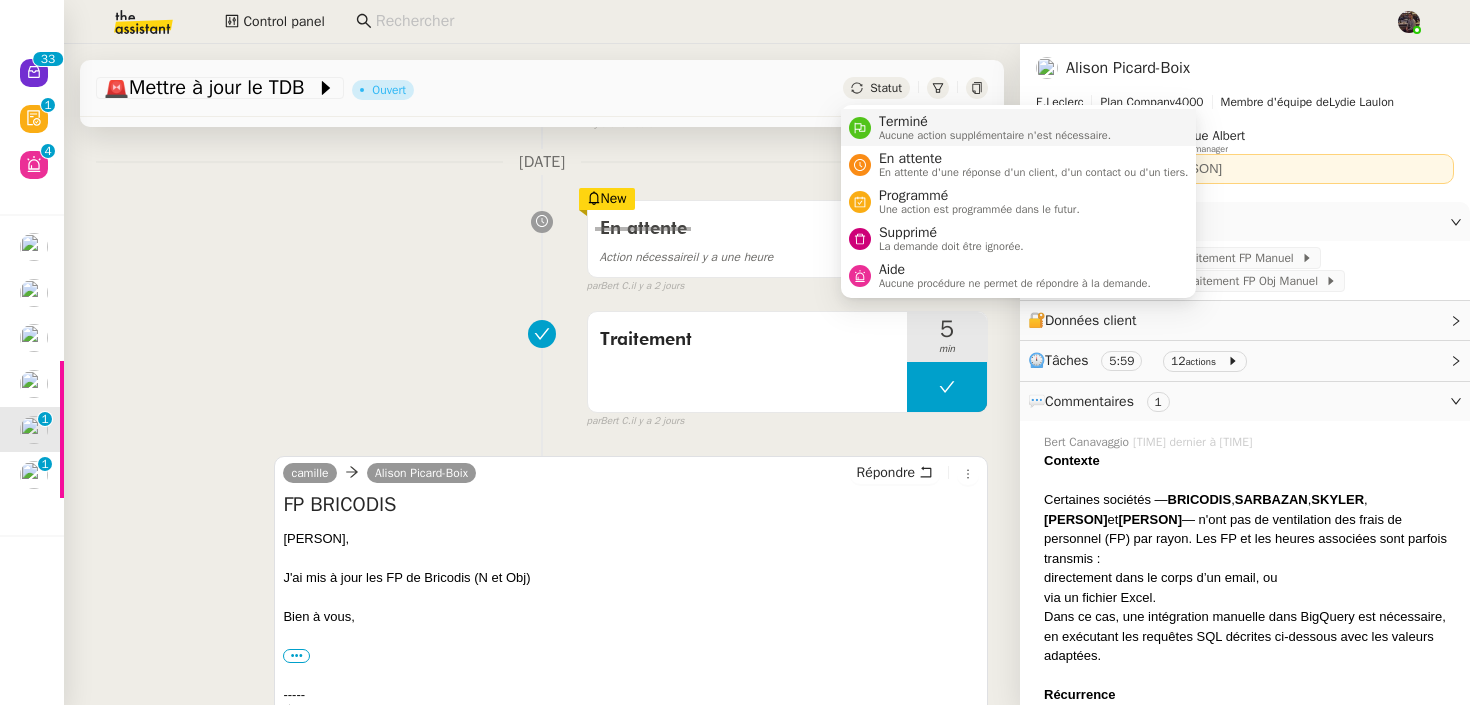 click on "Terminé" at bounding box center [995, 122] 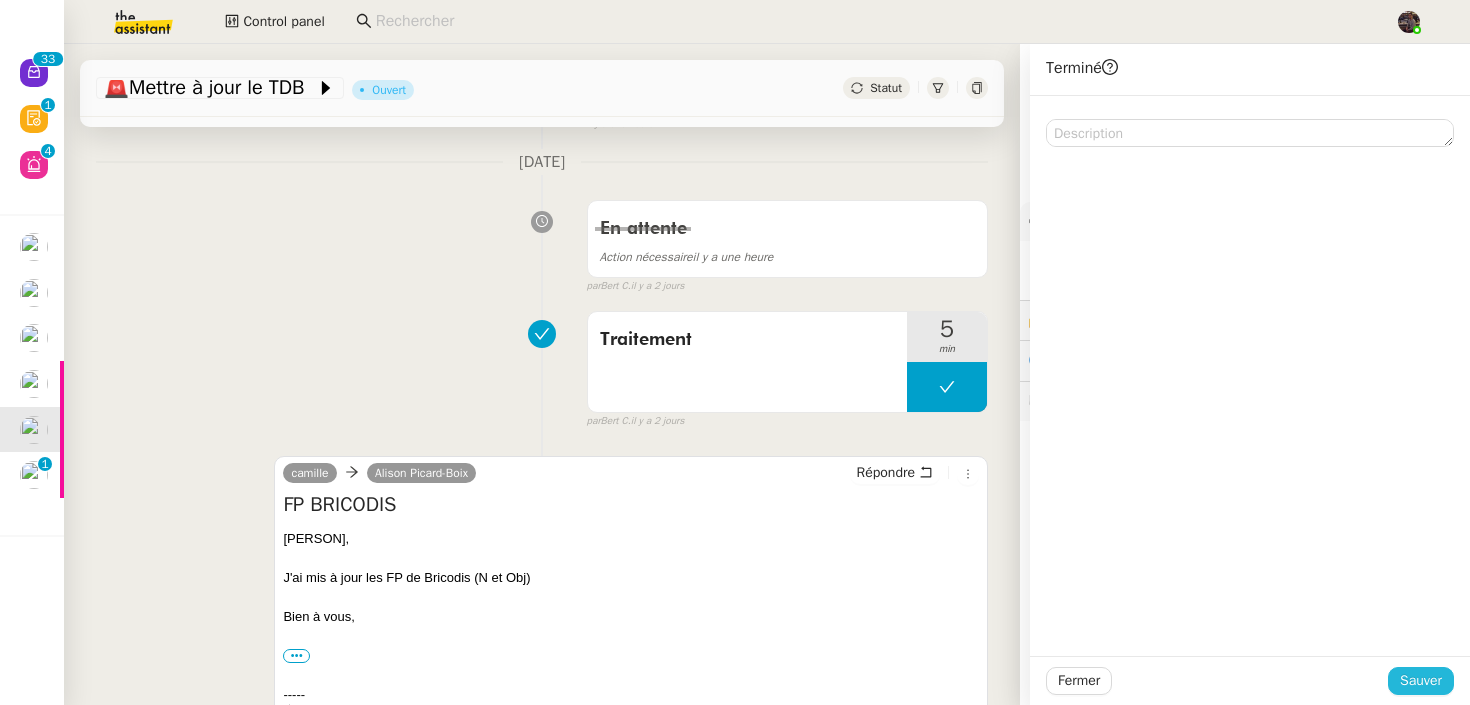click on "Sauver" 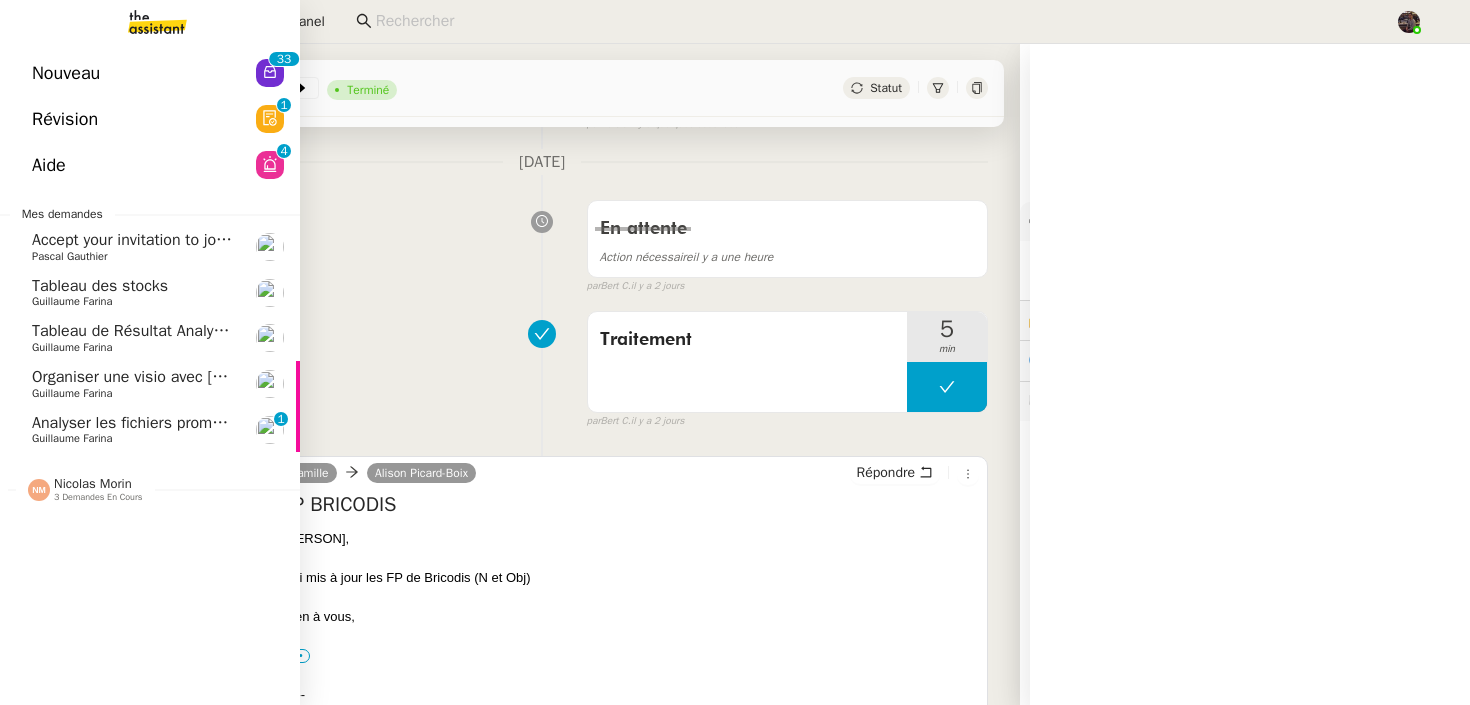 click on "Analyser les fichiers promotionnels" 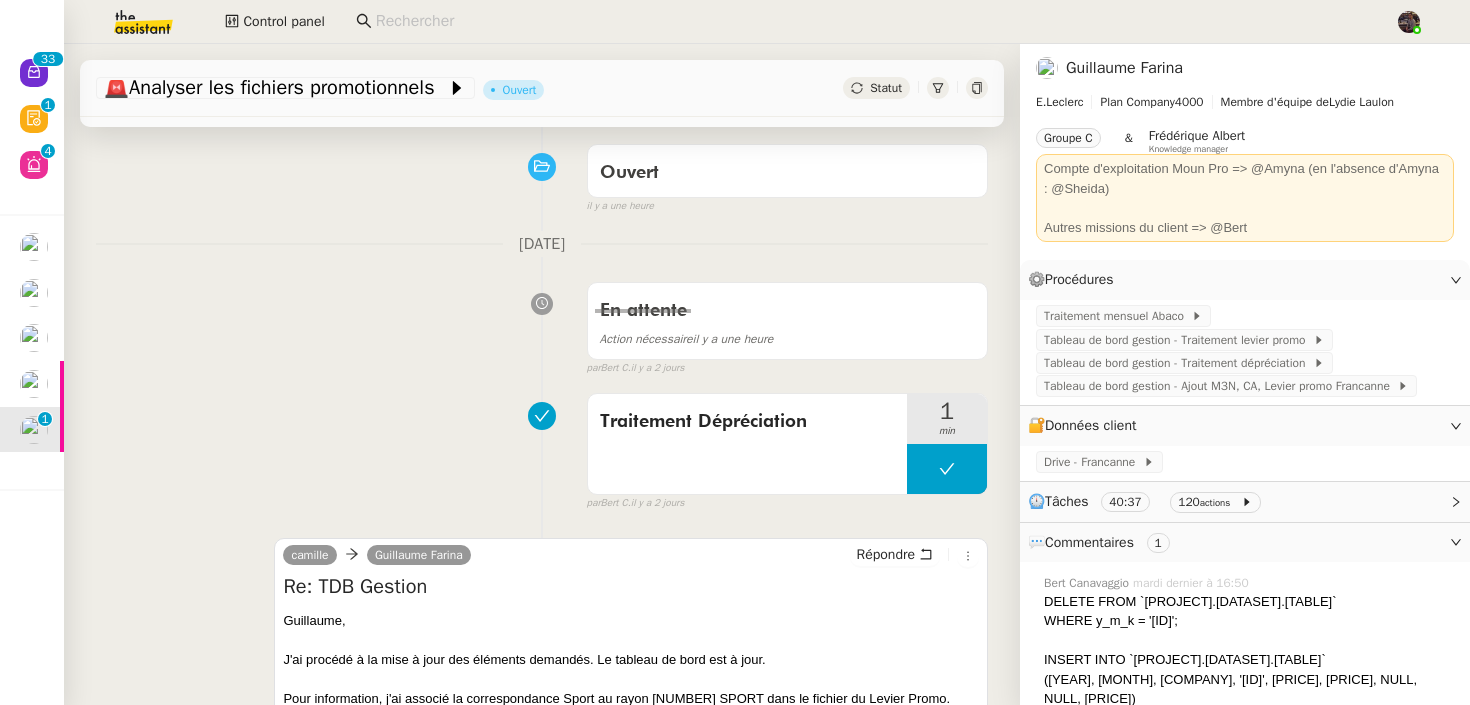 scroll, scrollTop: 0, scrollLeft: 0, axis: both 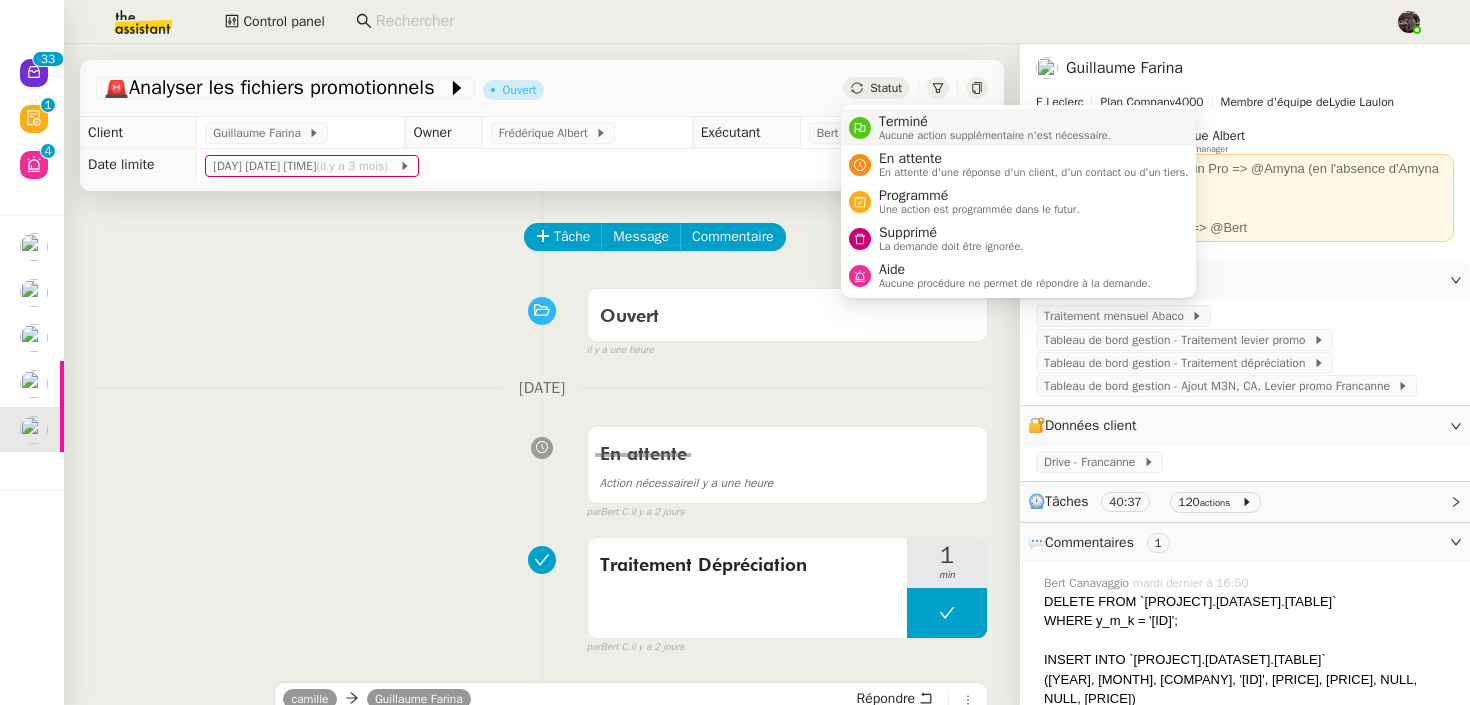 click on "Terminé Aucune action supplémentaire n'est nécessaire." at bounding box center (1019, 127) 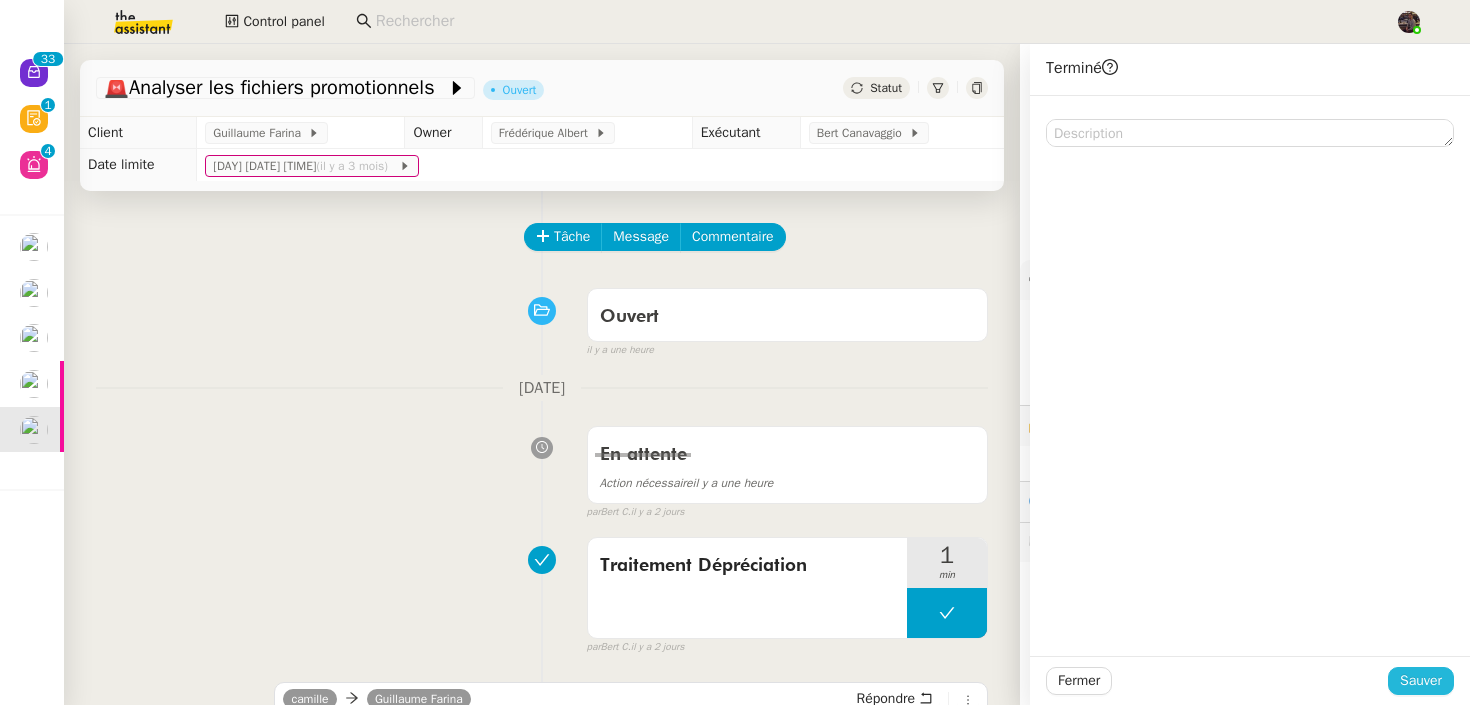 click on "Sauver" 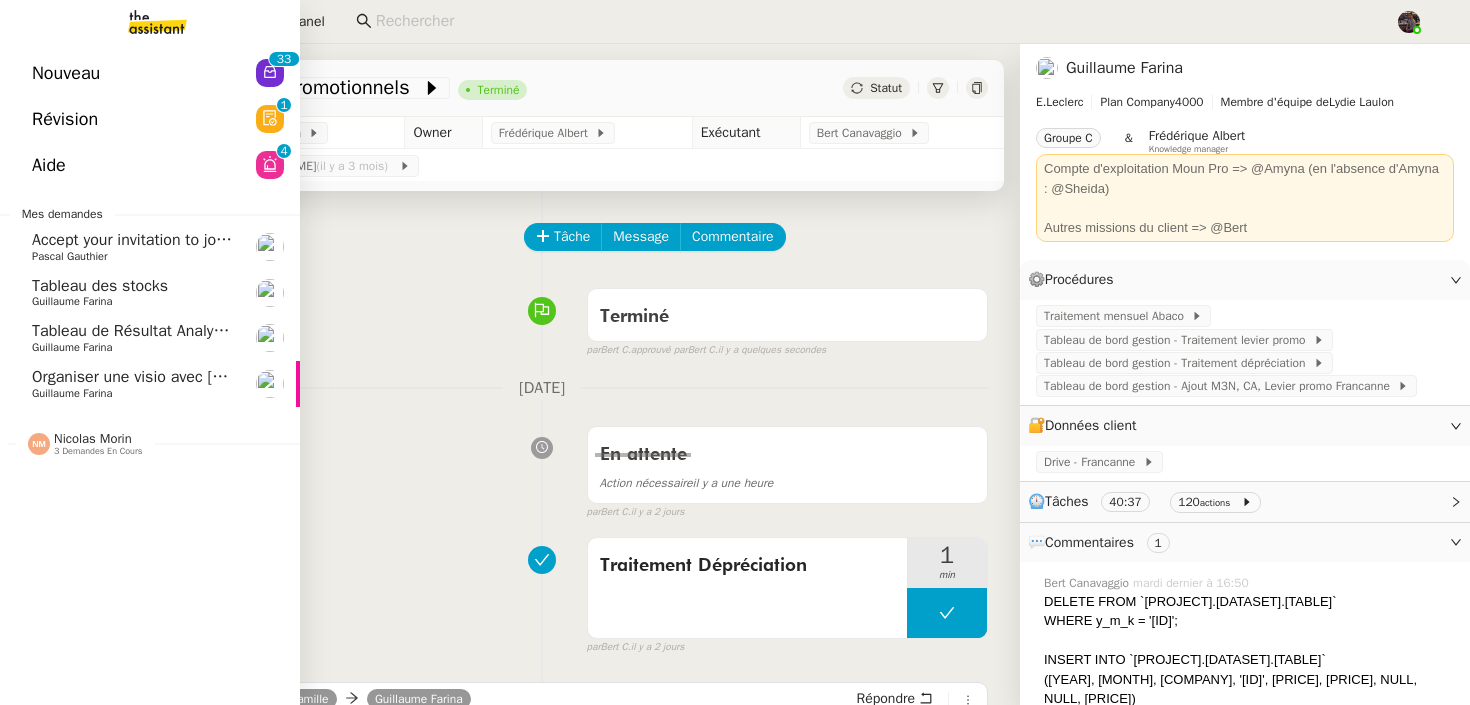 click on "Nouveau  [NUMBER]   [NUMBER]   [NUMBER]   [NUMBER]   [NUMBER]   [NUMBER]   [NUMBER]   [NUMBER]   [NUMBER]   [NUMBER]  Révision  [NUMBER]   [NUMBER]   [NUMBER]   [NUMBER]   [NUMBER]   [NUMBER]   [NUMBER]   [NUMBER]   [NUMBER]   [NUMBER]  Aide  [NUMBER]   [NUMBER]   [NUMBER]   [NUMBER]   [NUMBER]   [NUMBER]   [NUMBER]   [NUMBER]   [NUMBER]   [NUMBER]  Mes demandes Accept your invitation to join shared calenda"[PERSON]"    [PERSON]    Tableau des stocks    [PERSON]    Tableau de Résultat Analytique    [PERSON]    Organiser une visio avec [PERSON]    [PERSON]    [PERSON]    [NUMBER] demandes en cours    [CITY]    [PERSON]    Demande d'aide pour la création d'un workflow    [PERSON]    Projet dashboard    [PERSON]" at bounding box center [150, 374] 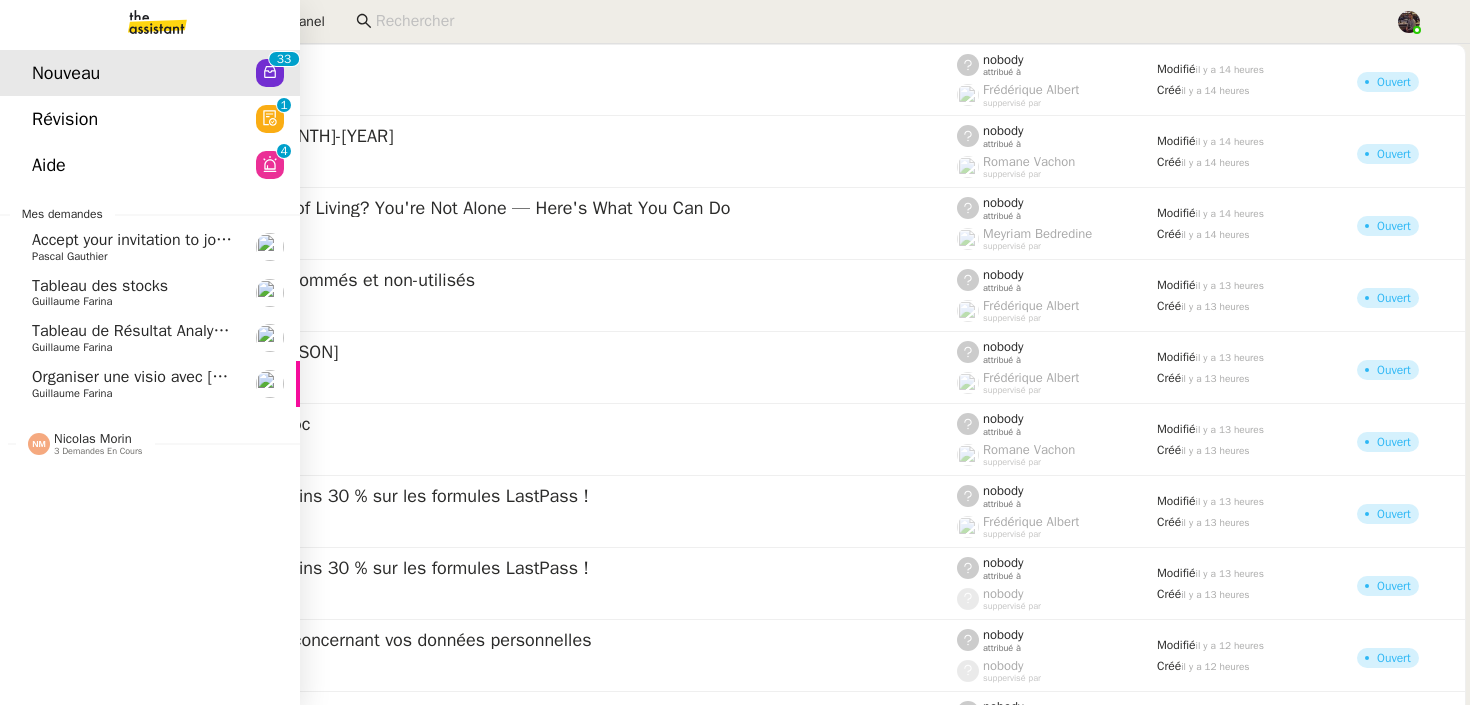 click on "Organiser une visio avec [PERSON]    [PERSON]" 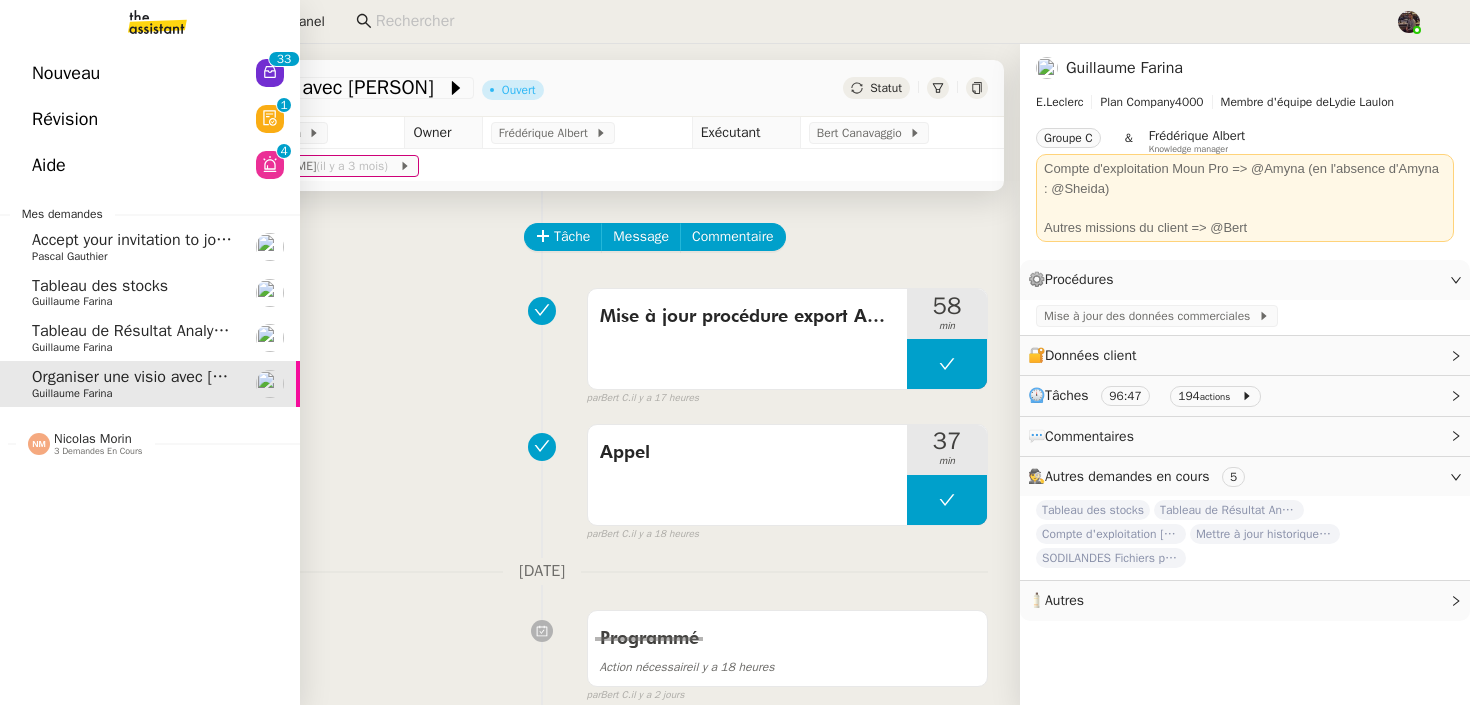 click on "Tableau de Résultat Analytique" 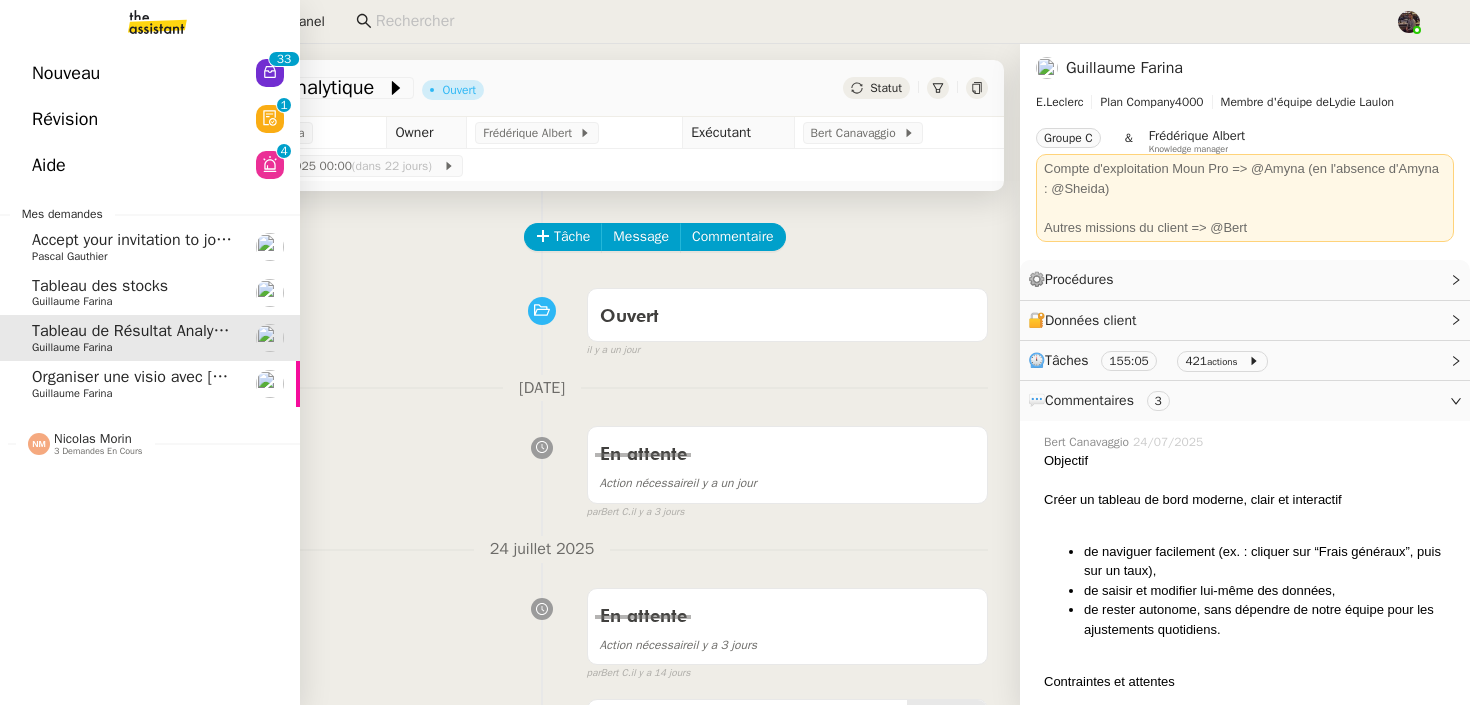 click on "Tableau des stocks    [PERSON]" 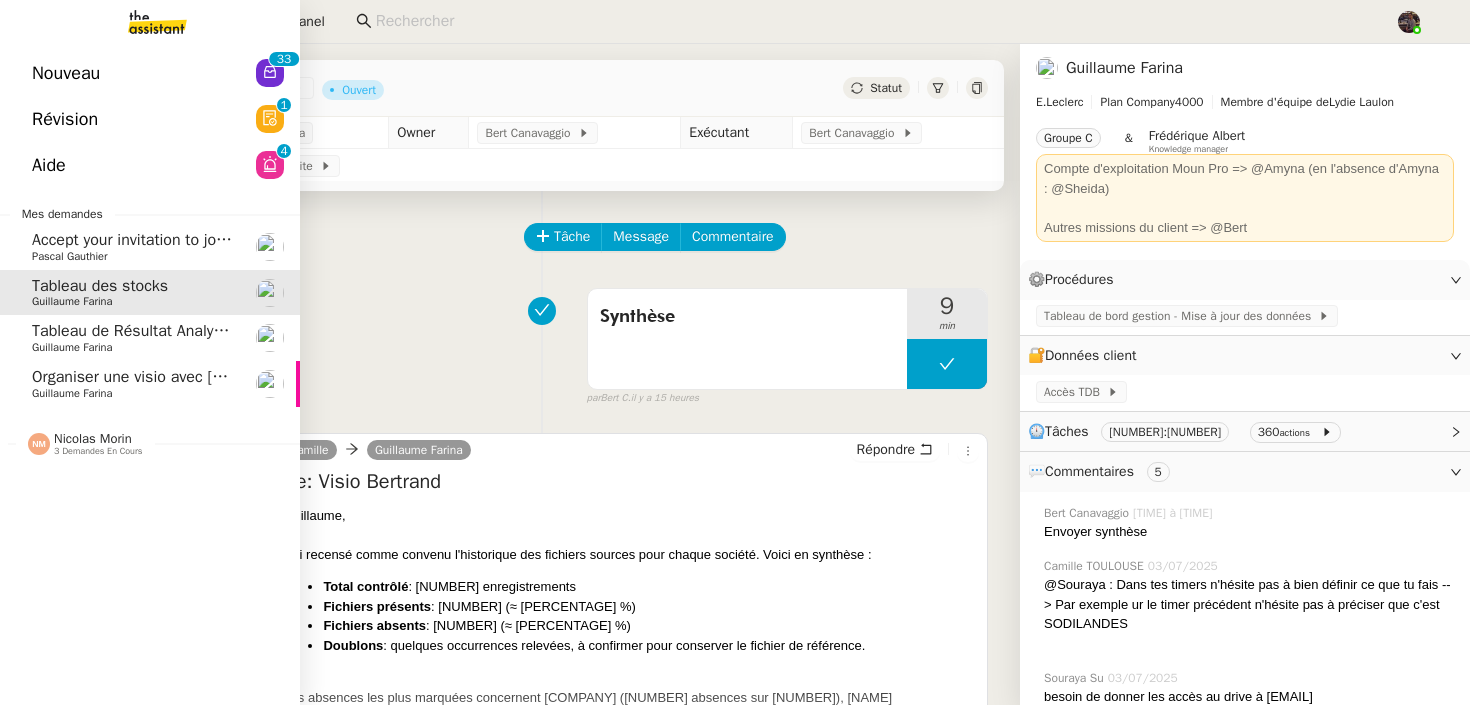 click on "Nouveau  0   1   2   3   4   5   6   7   8   9   0   1   2   3   4   5   6   7   8   9" 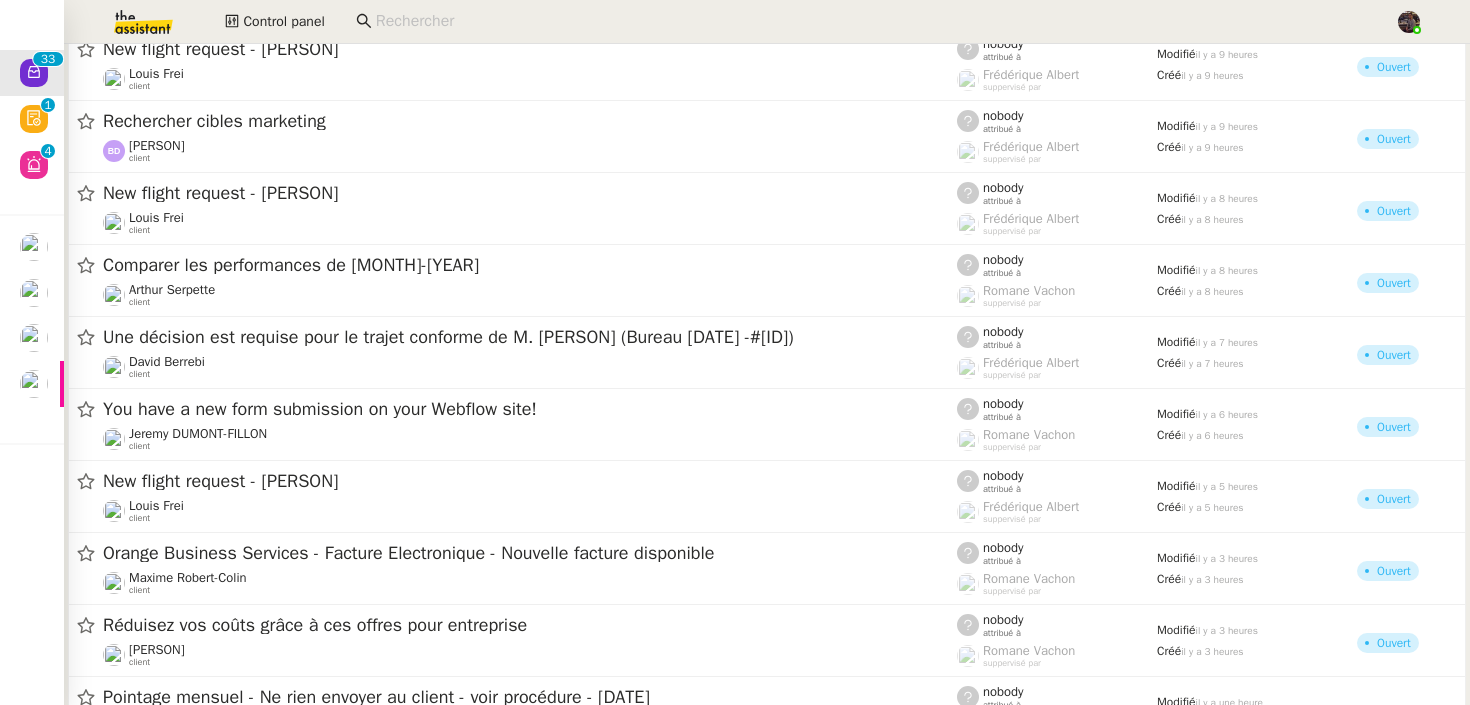 scroll, scrollTop: 1111, scrollLeft: 0, axis: vertical 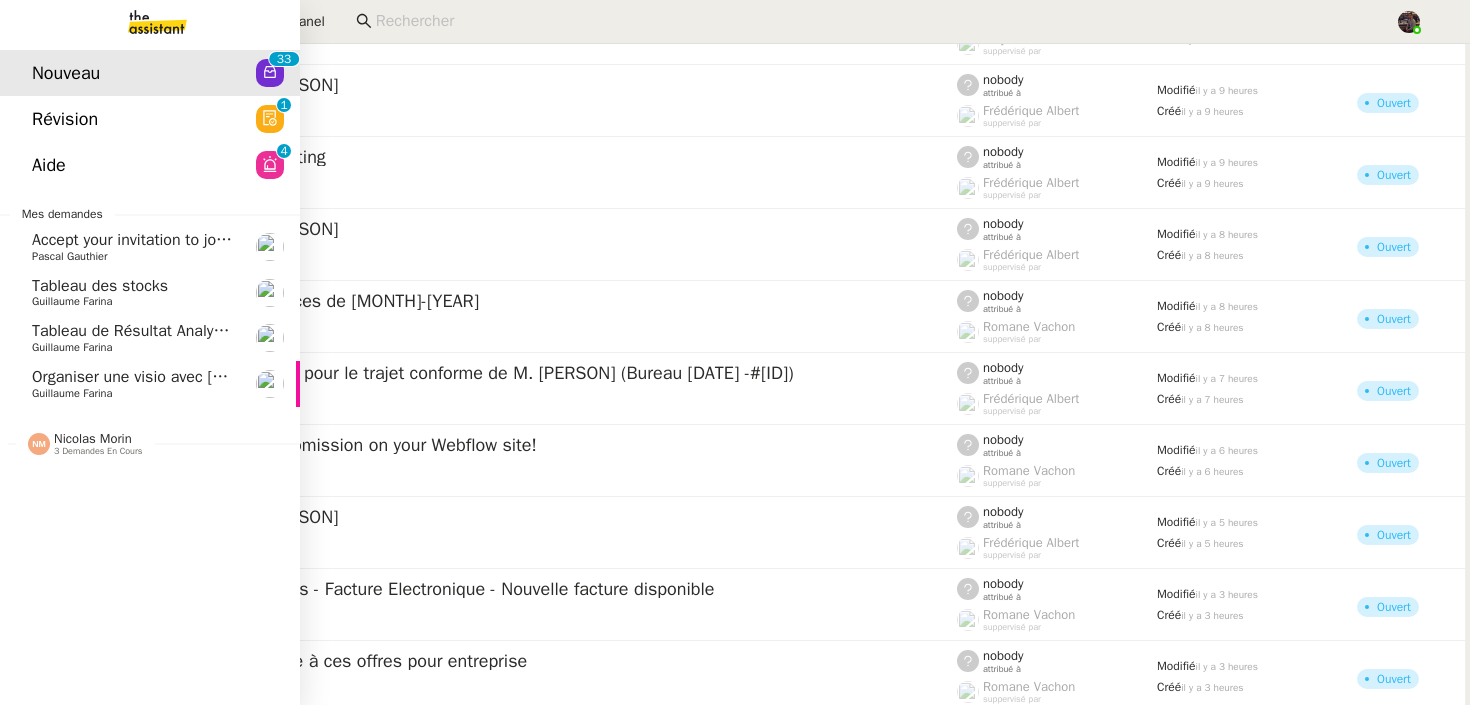 click on "[PERSON]    [NUMBER] demandes en cours" 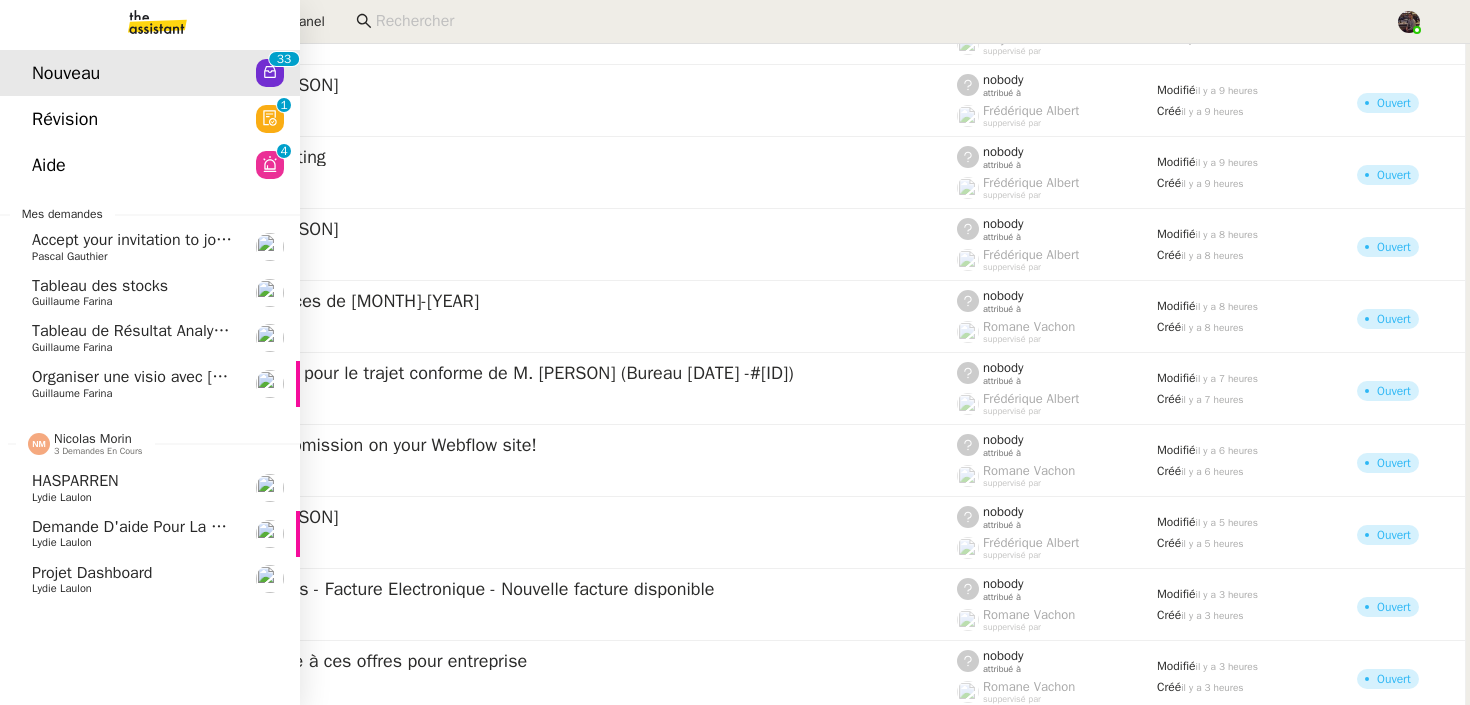 click on "3 demandes en cours" 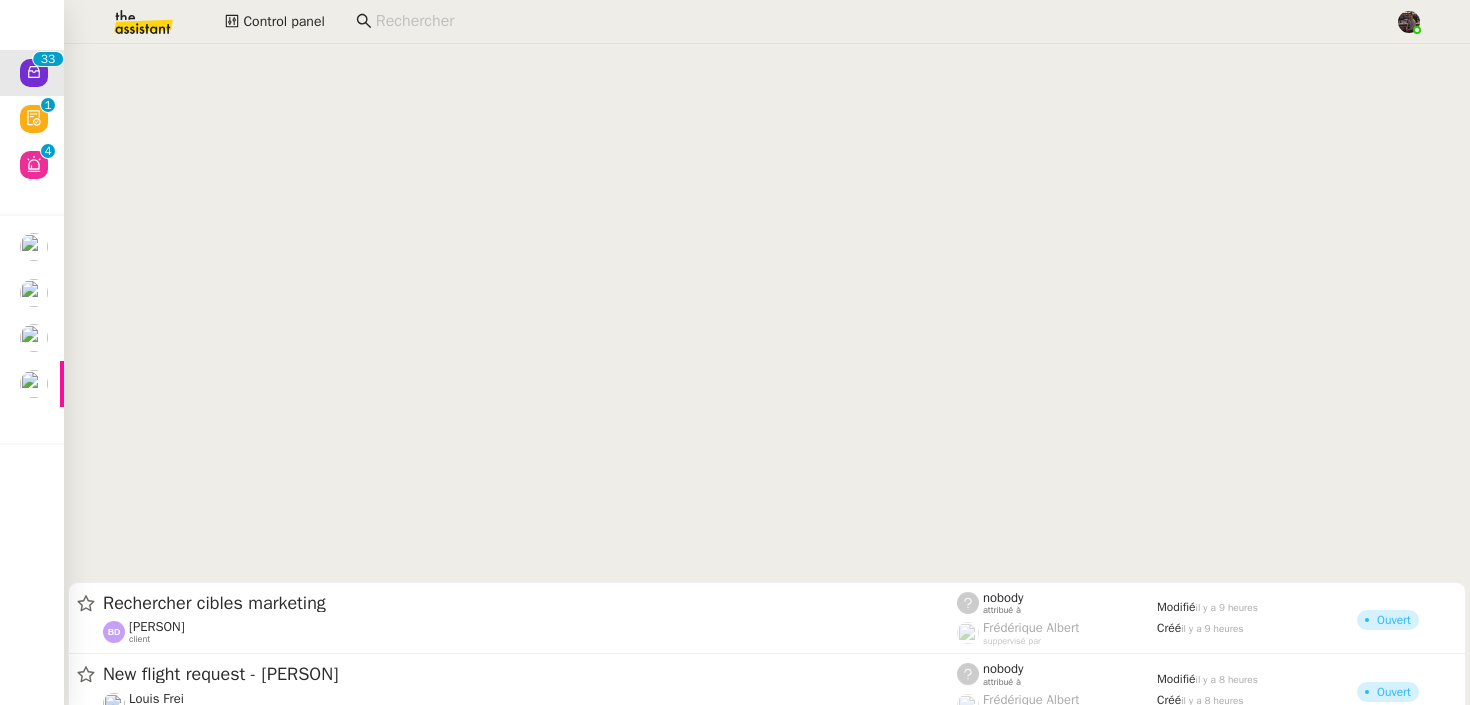 scroll, scrollTop: 0, scrollLeft: 0, axis: both 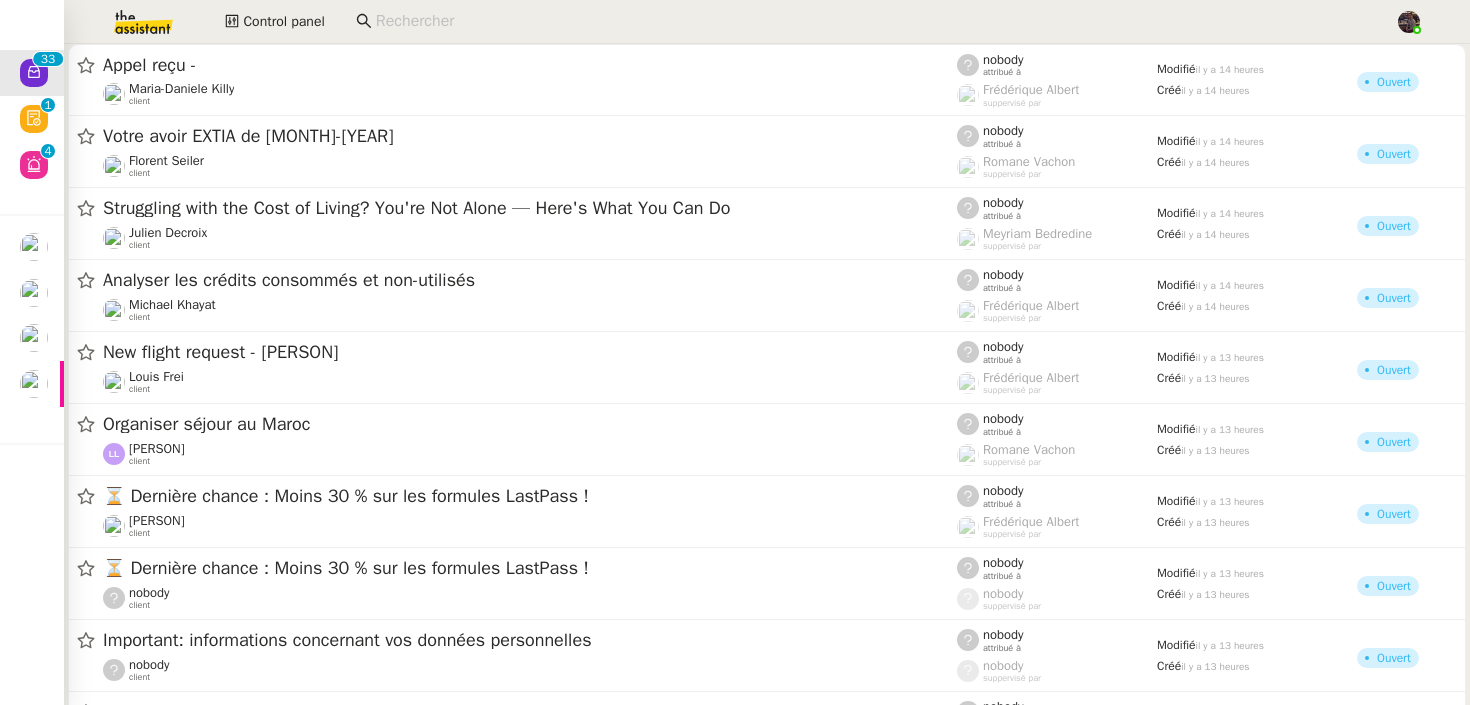click 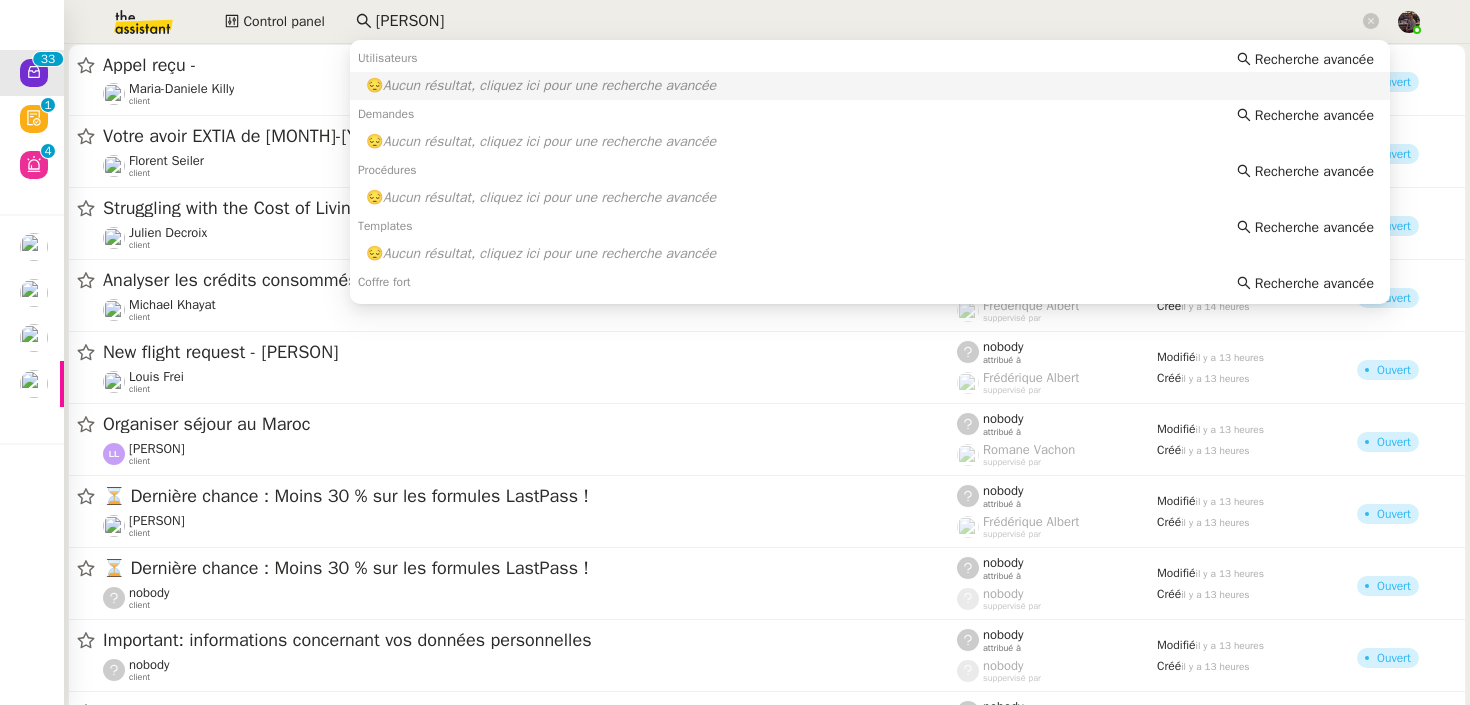 type on "[PERSON]" 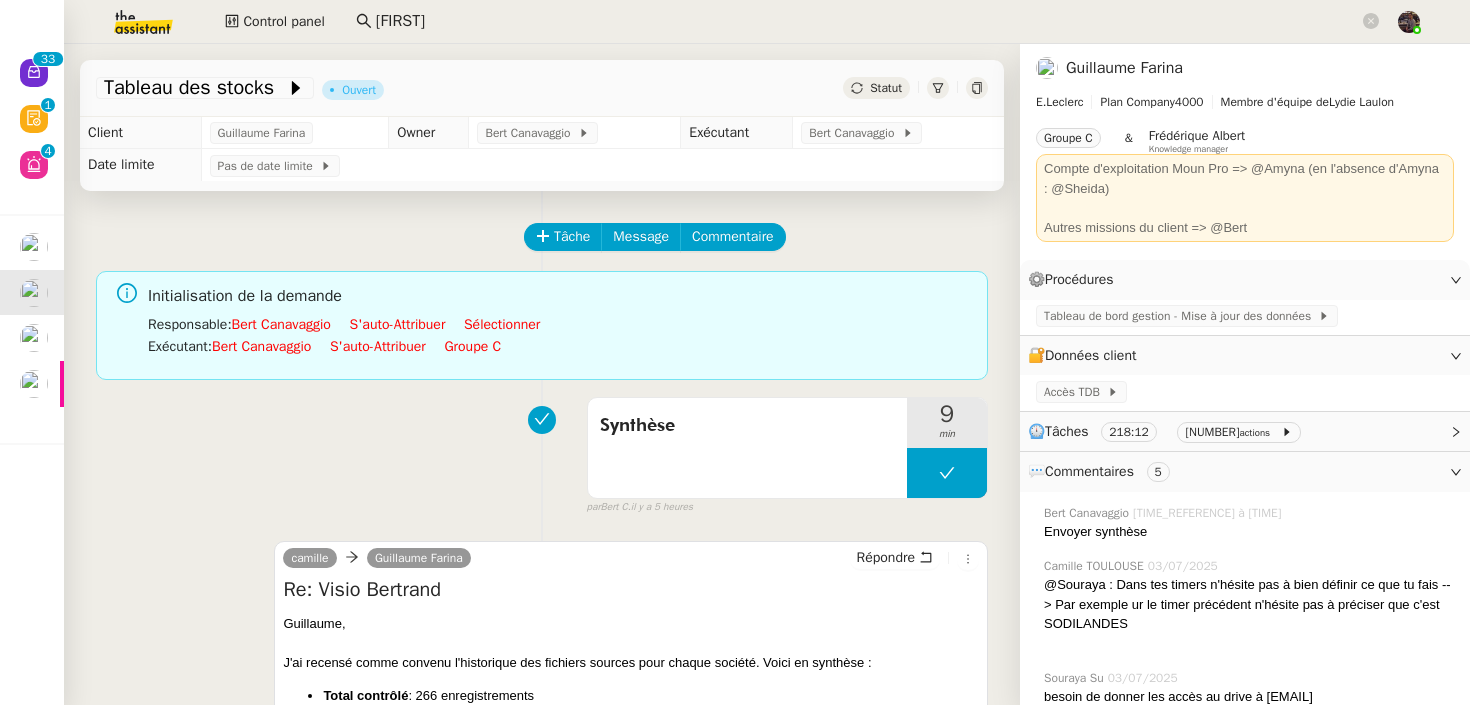 scroll, scrollTop: 0, scrollLeft: 0, axis: both 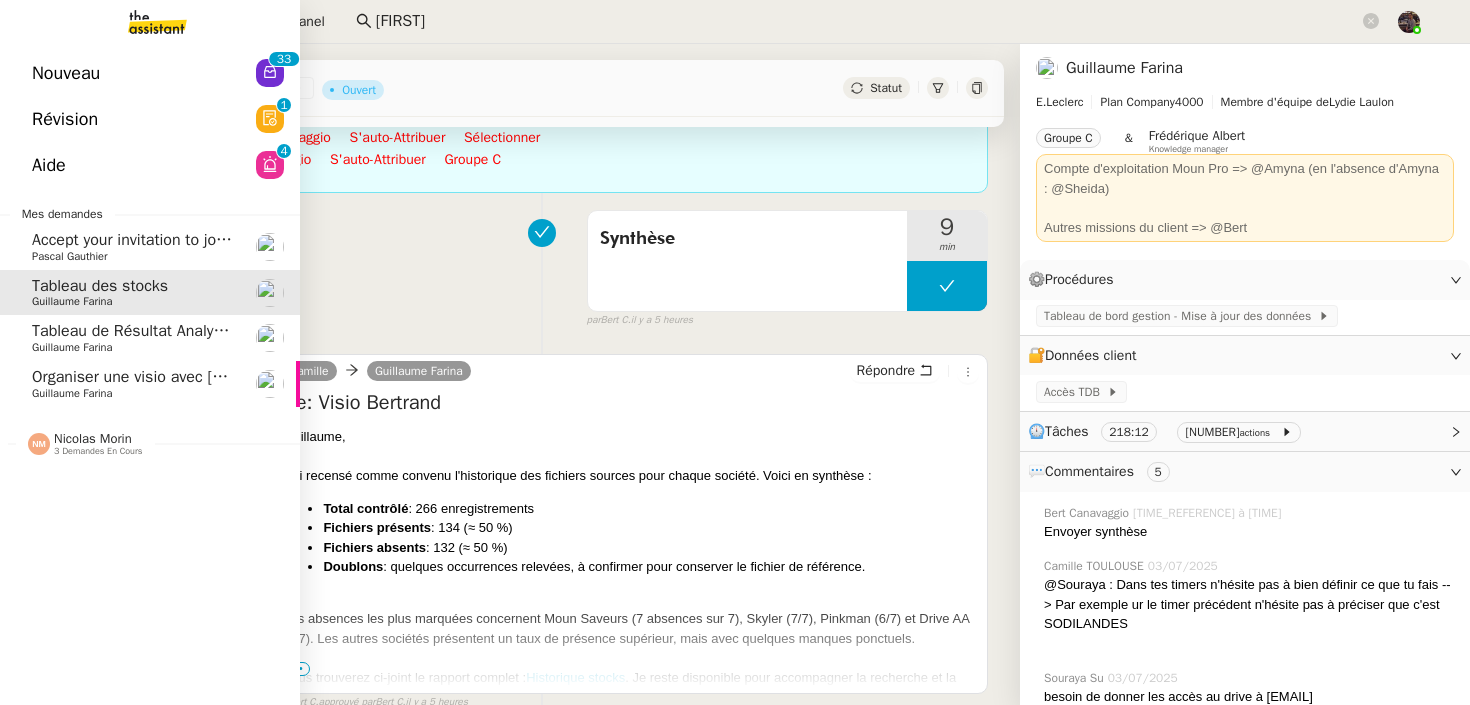 click on "Nouveau  0   1   2   3   4   5   6   7   8   9   0   1   2   3   4   5   6   7   8   9" 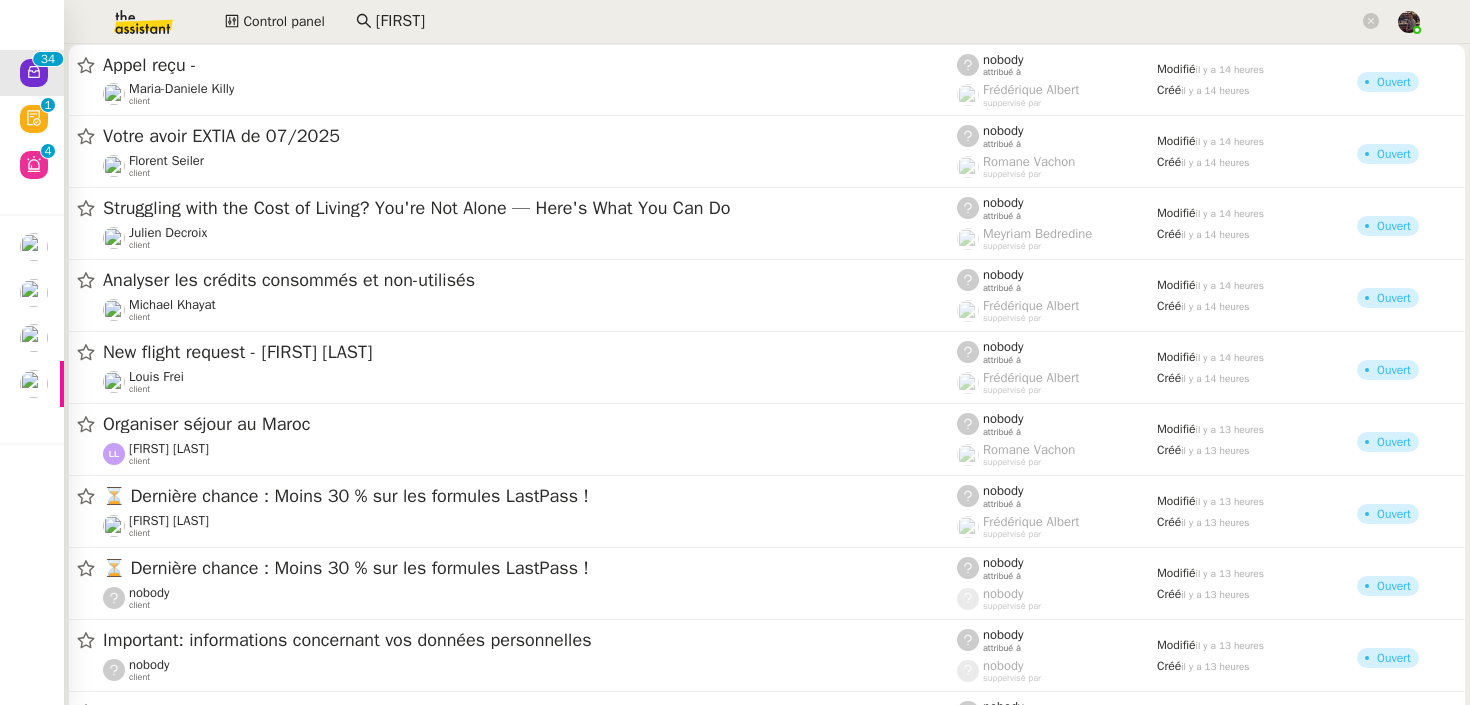 click on "sheida" 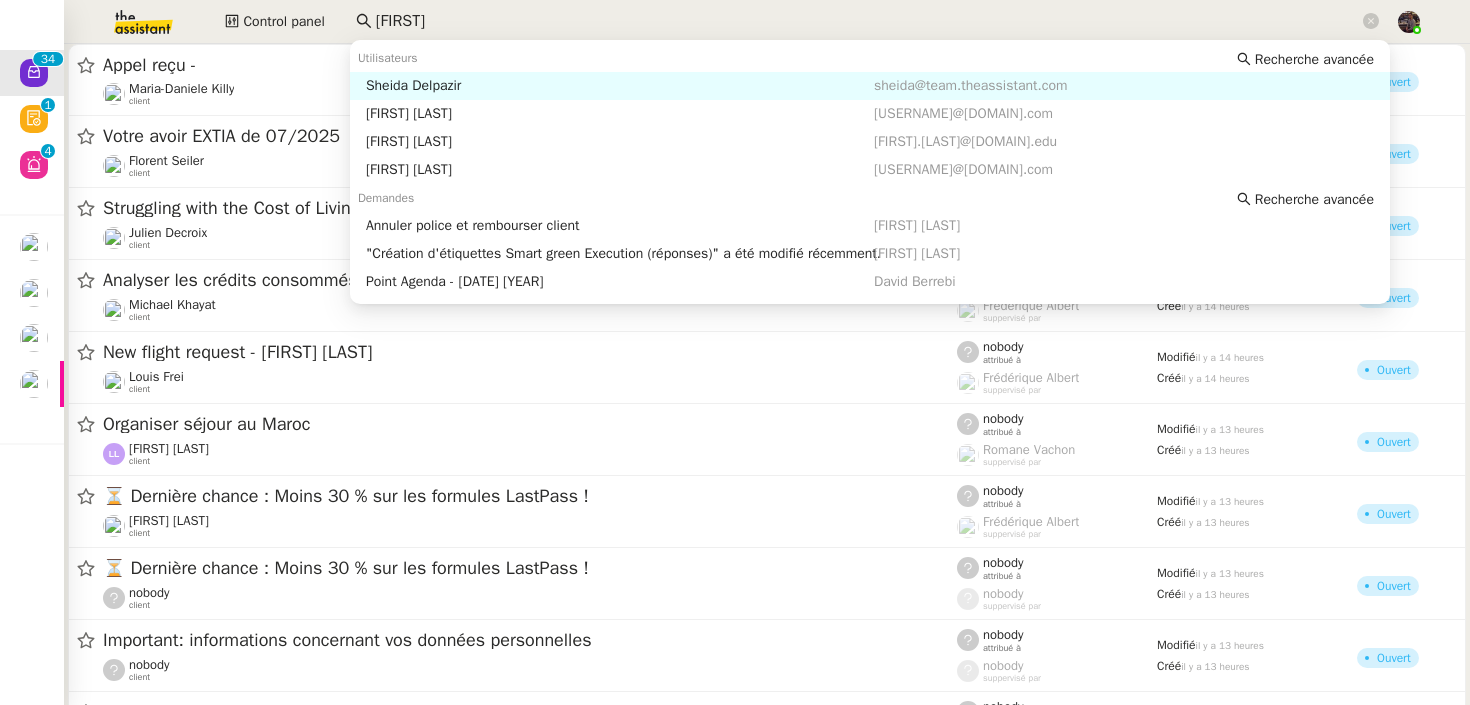 click on "sheida" 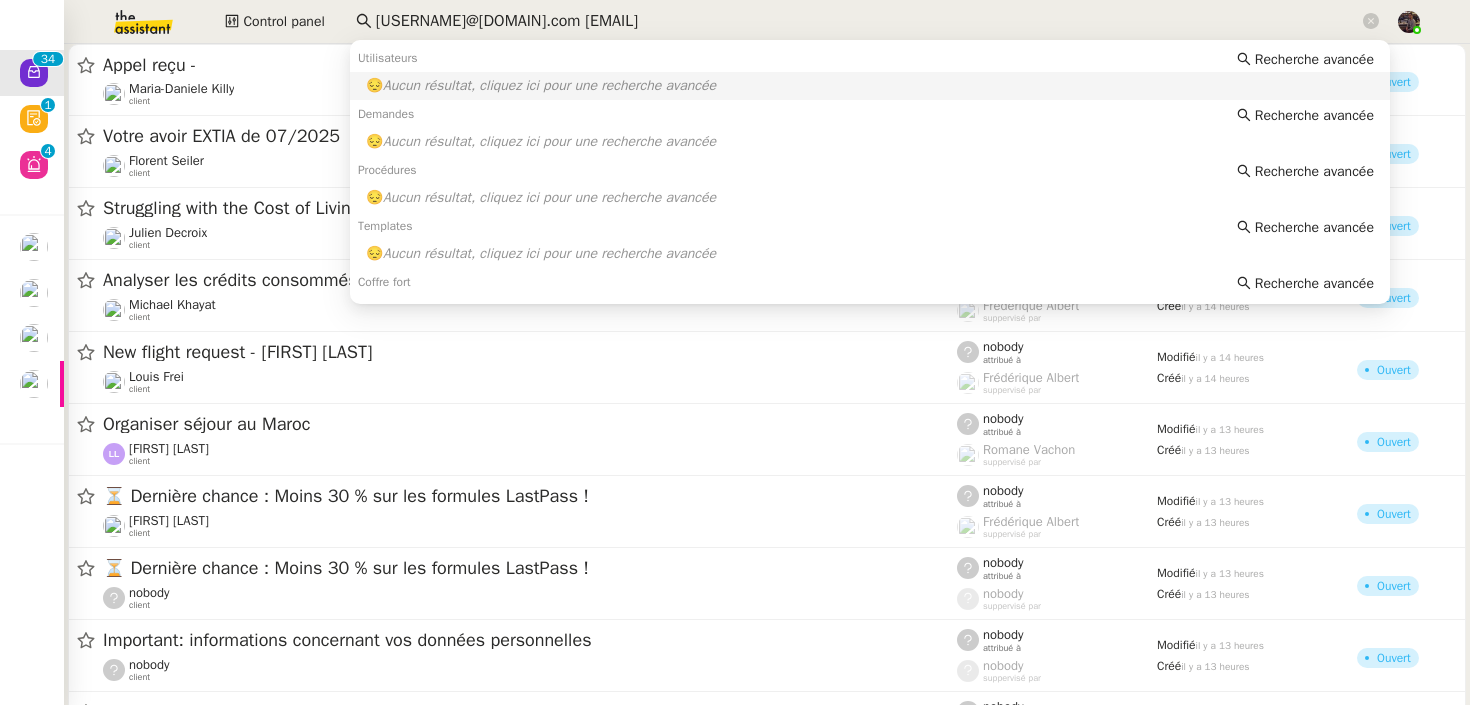 click on "ben@comediesuisse.ch info@bencomedian.com" 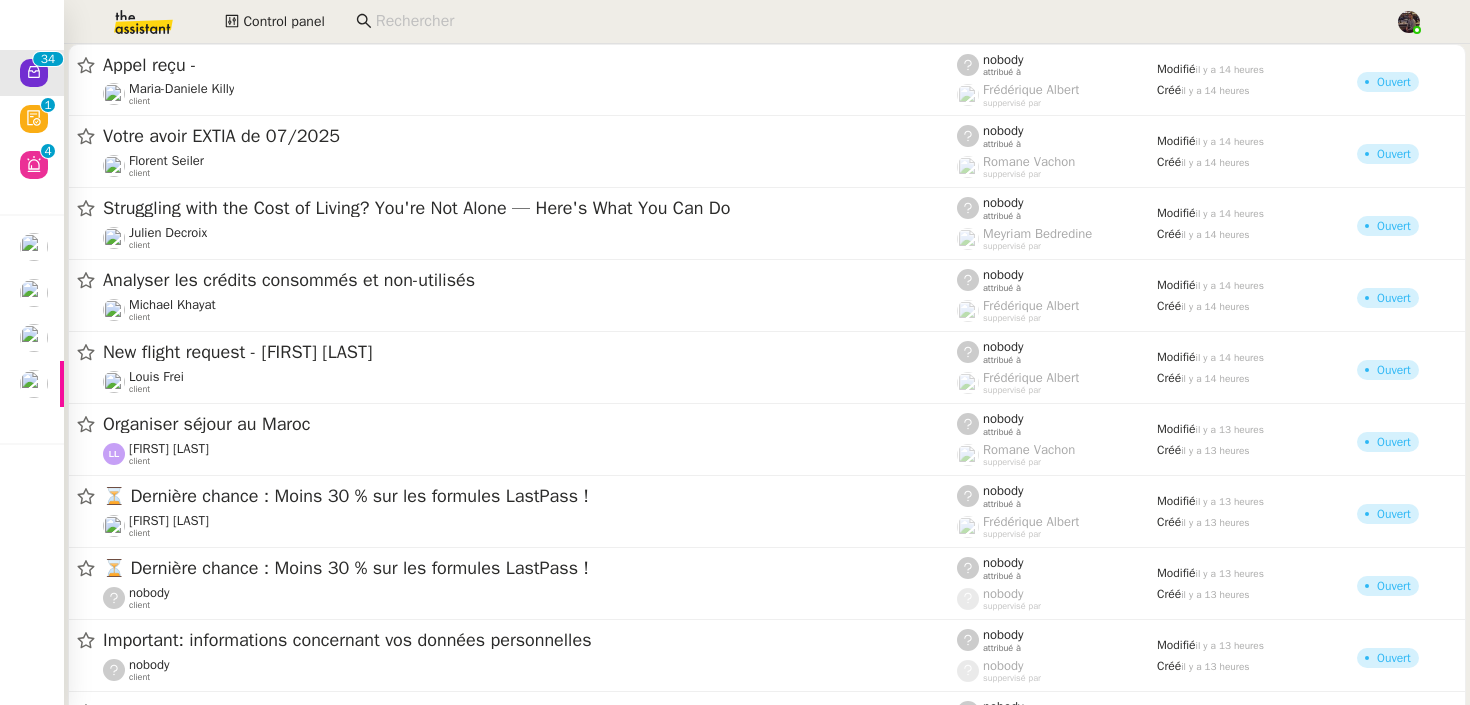 paste on "ben@comediesuisse.ch info@bencomedian.com" 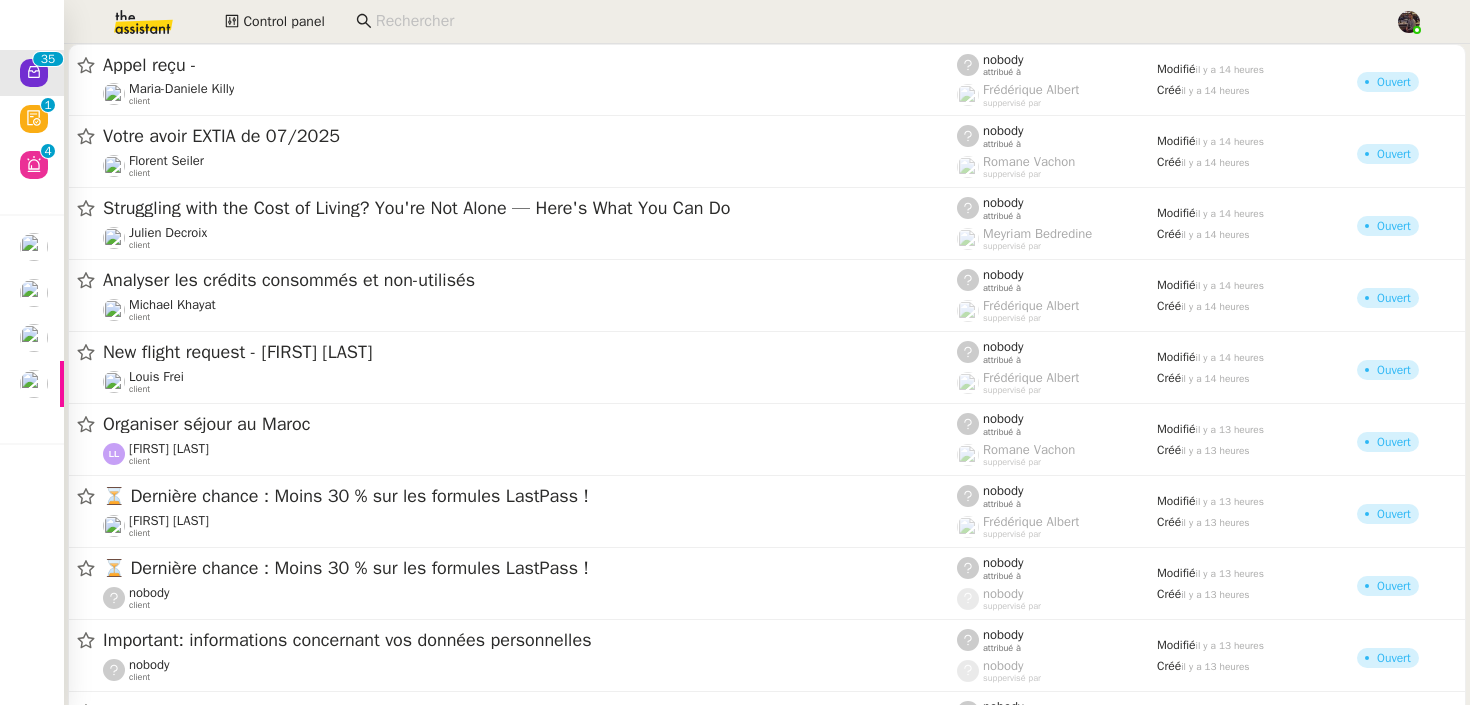 click 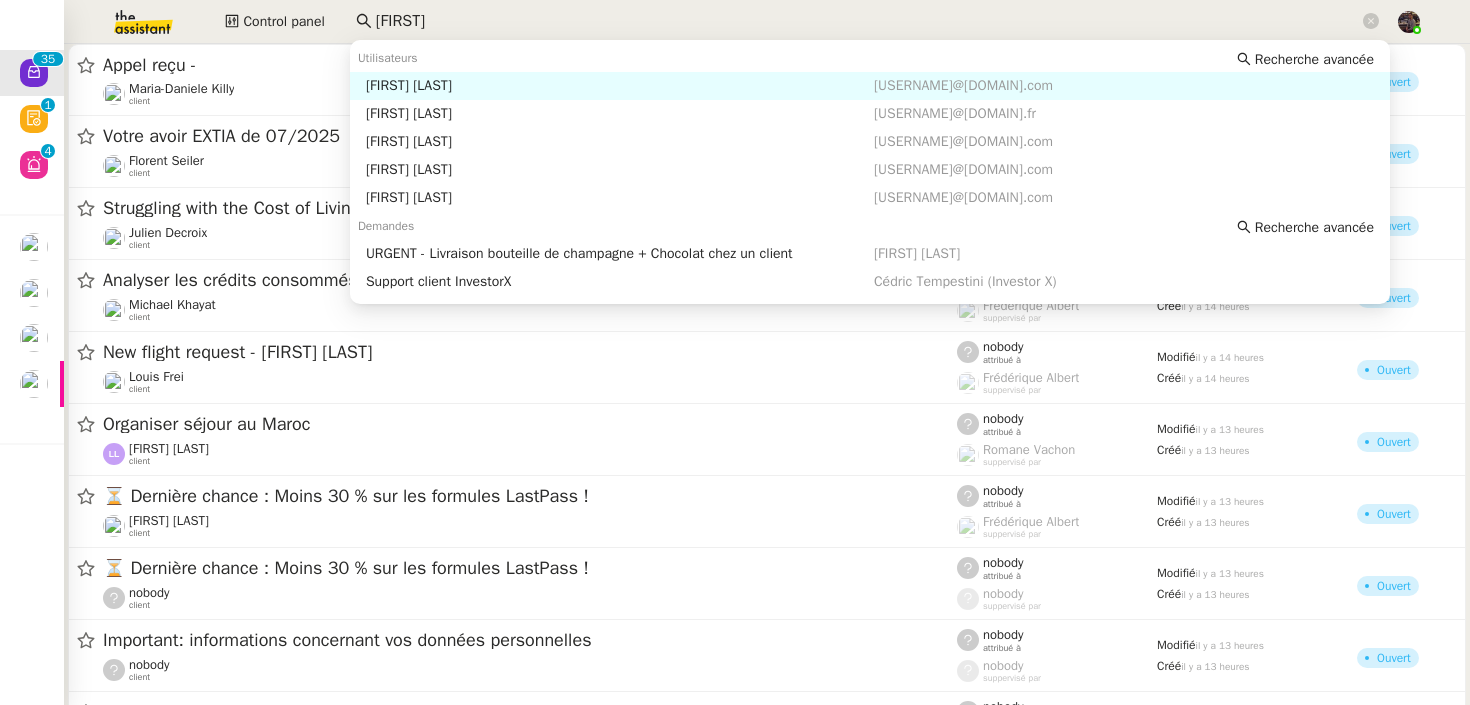 click on "Benjamin Delahaye  bendelahaye@gmail.com" at bounding box center [870, 86] 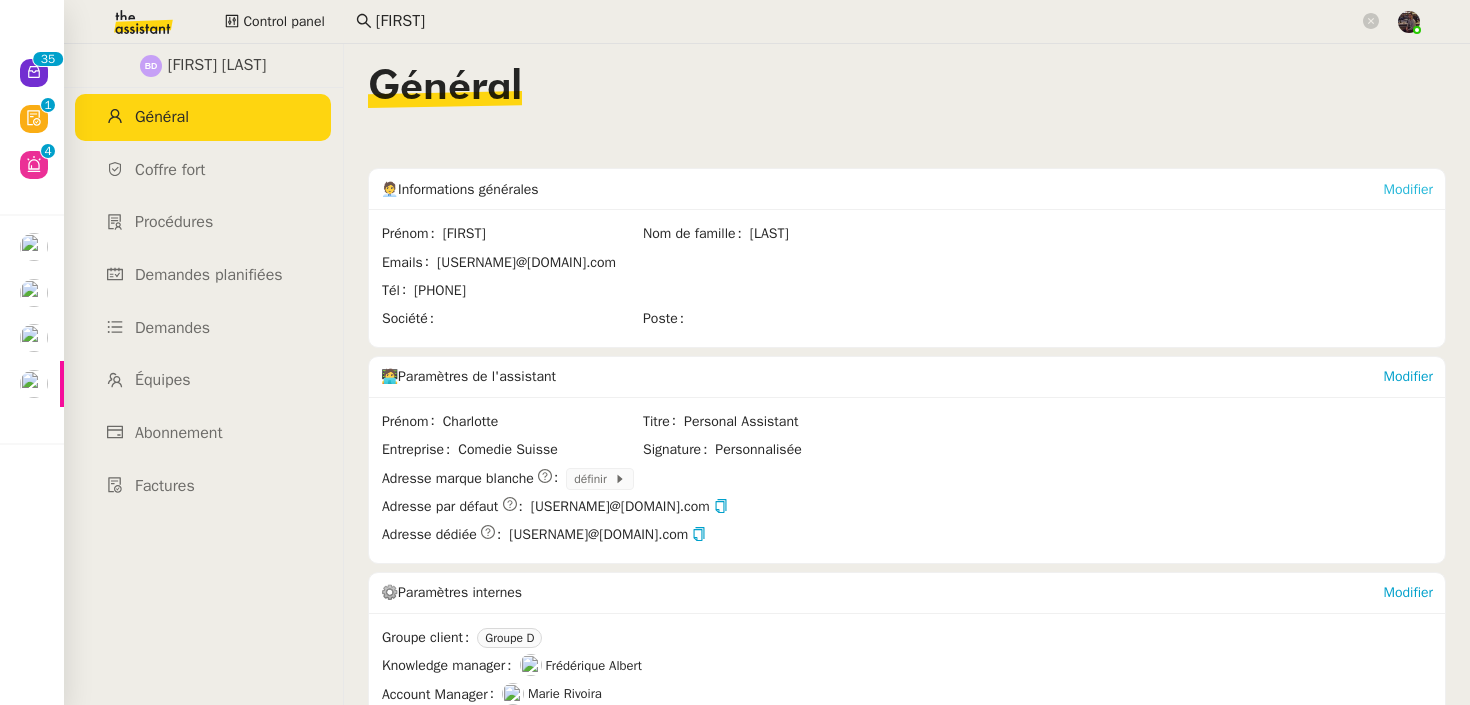 click on "Modifier" 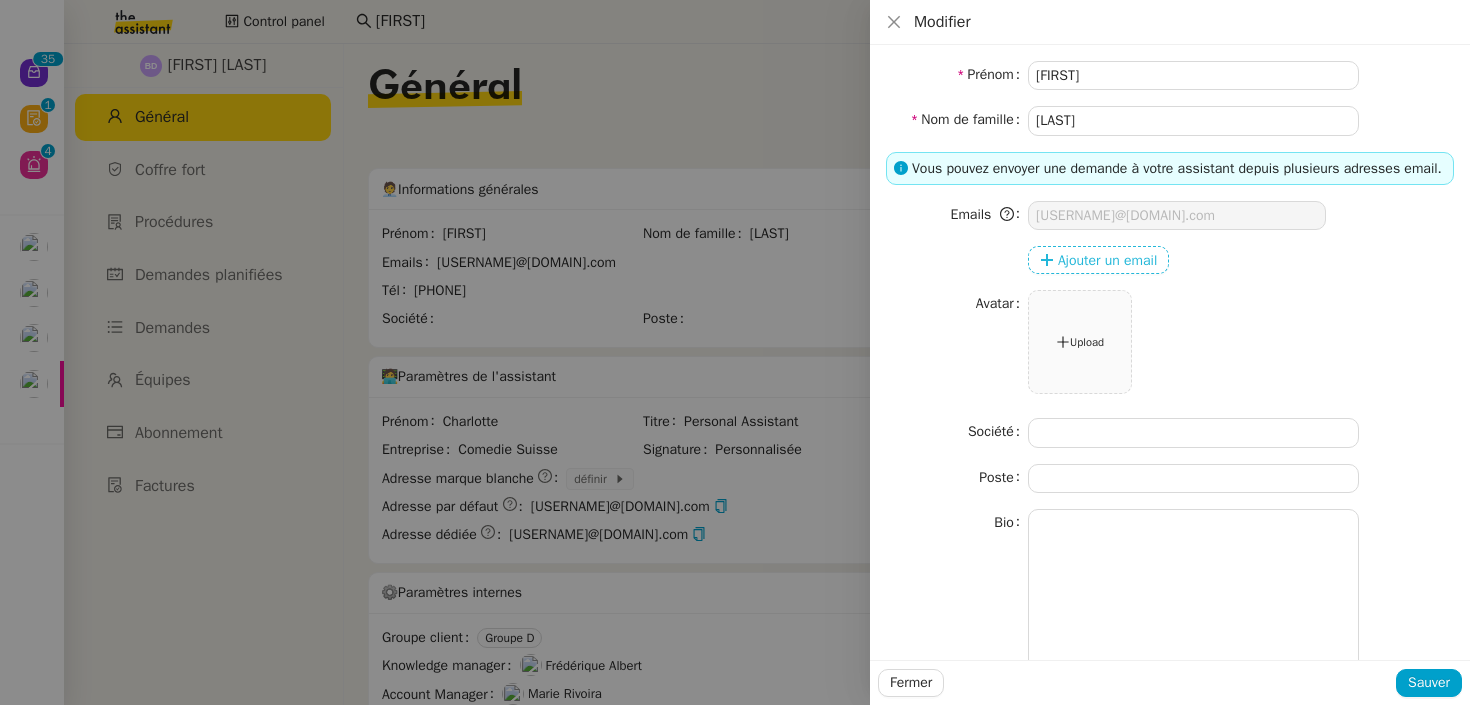 click on "Ajouter un email" 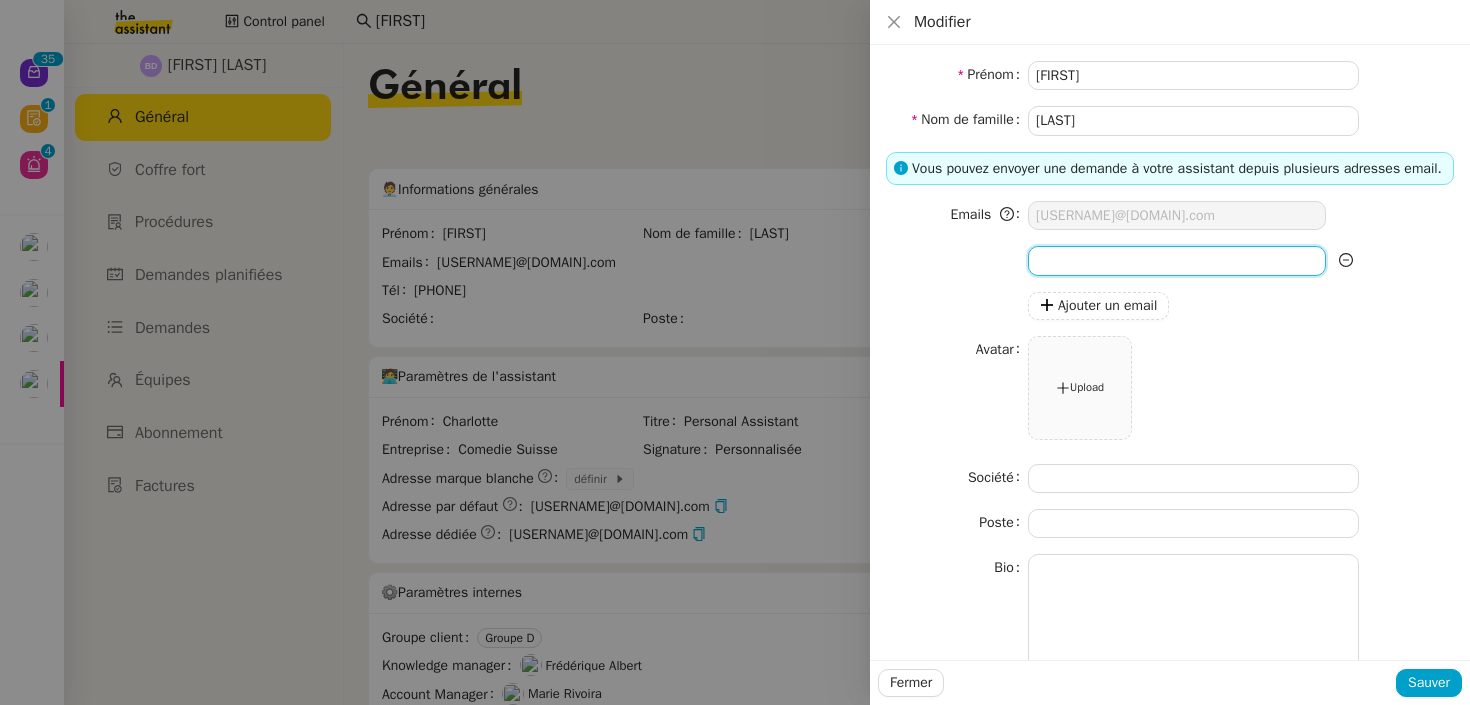 click 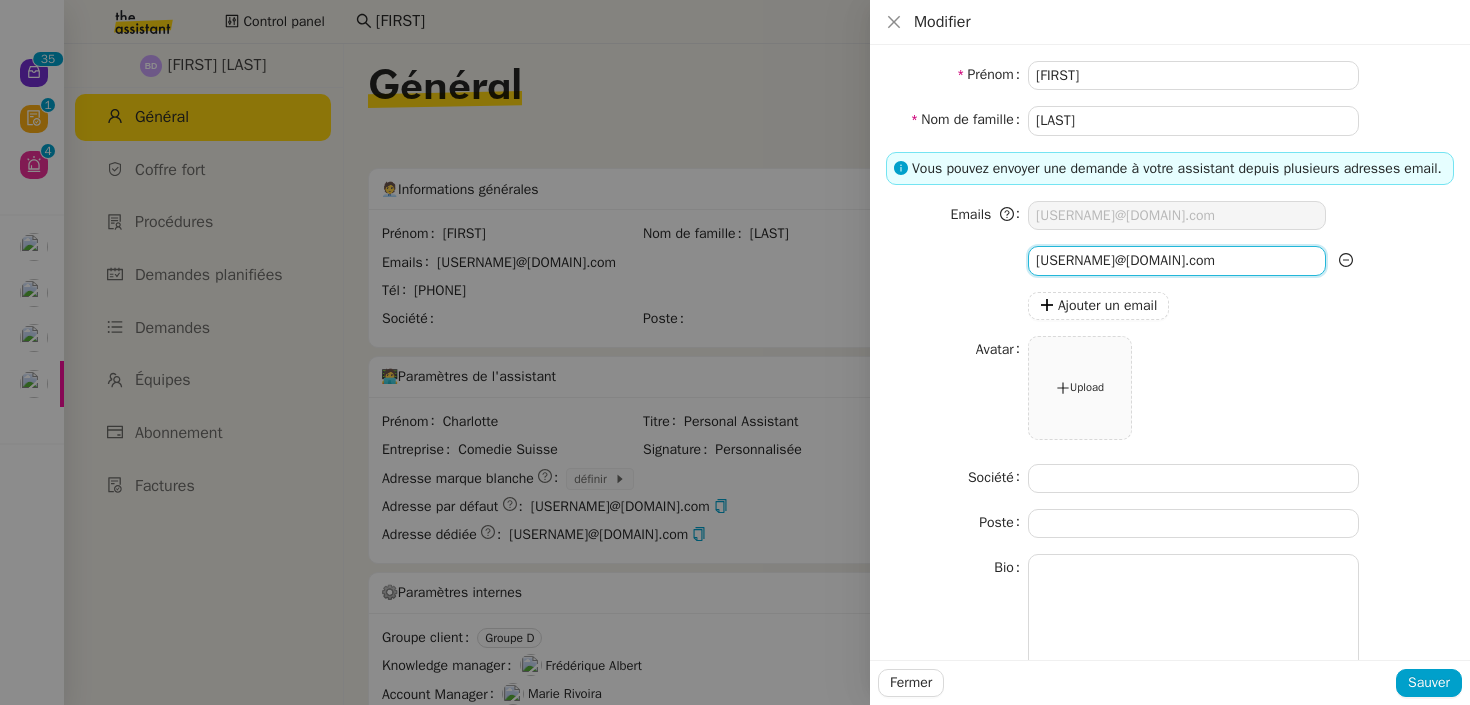 type on "ben@comediesuisse.ch" 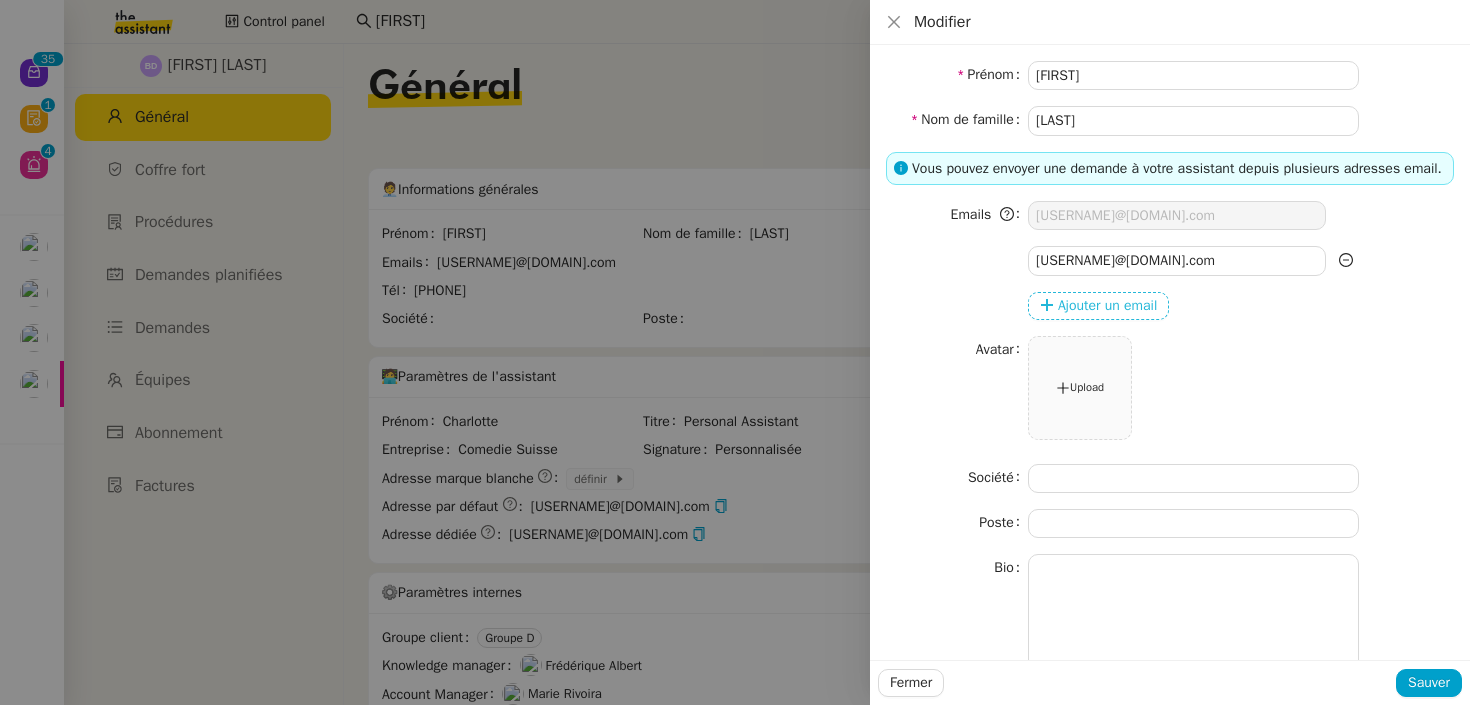 click on "Ajouter un email" 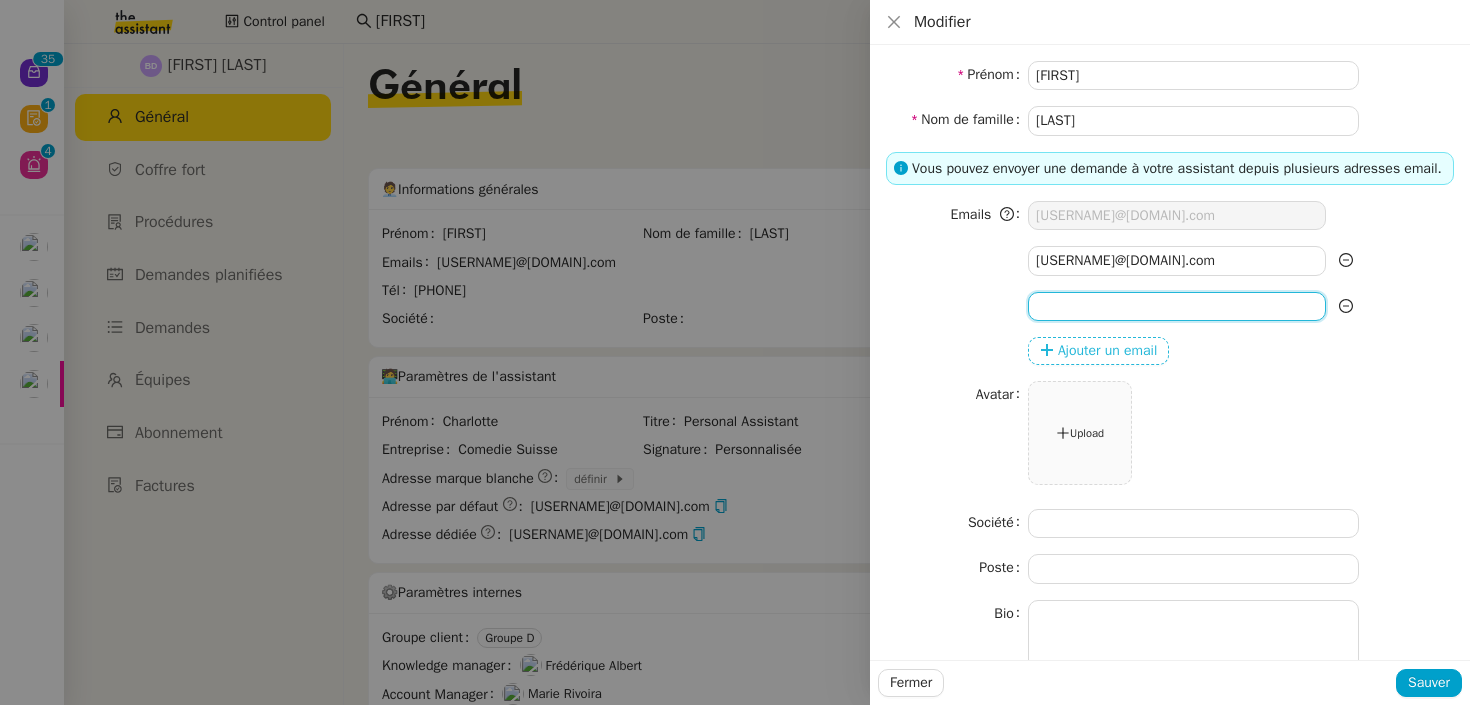 click 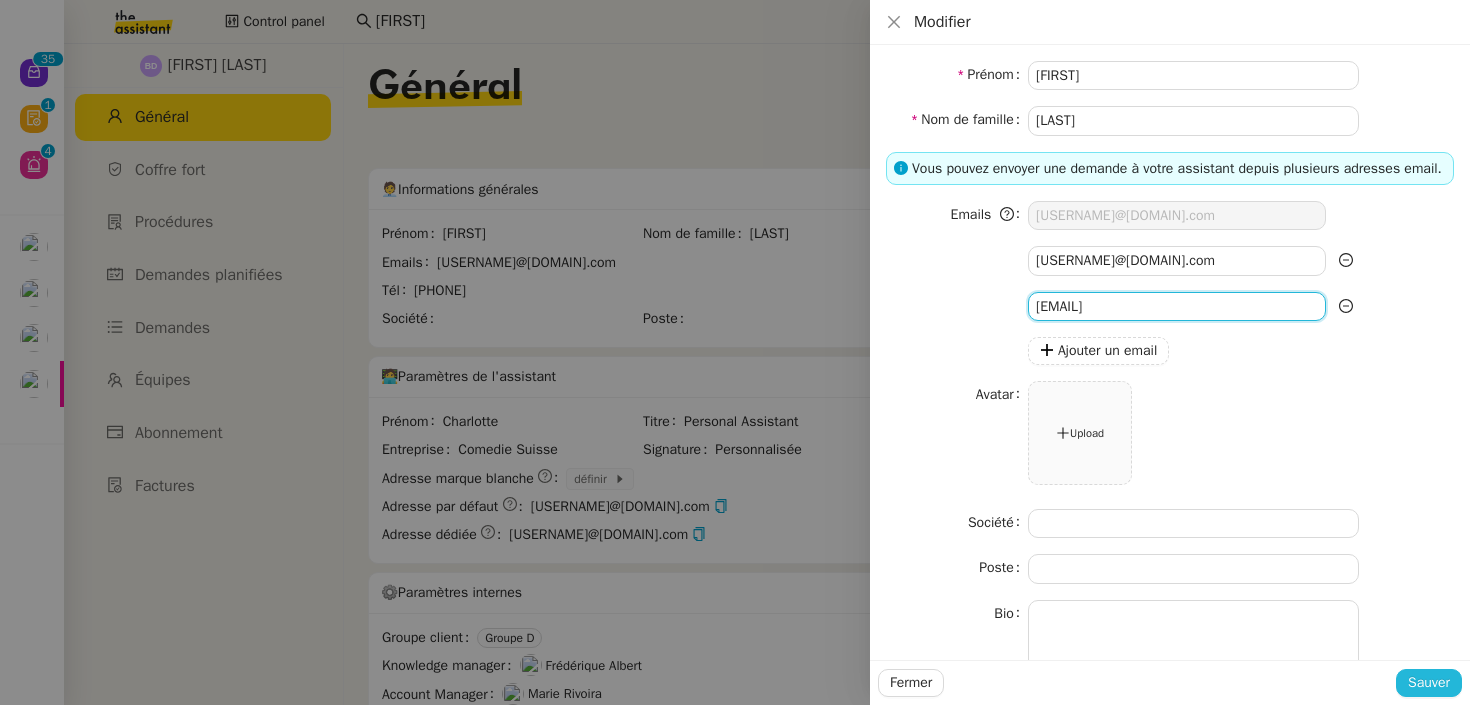 type on "info@bencomedian.com" 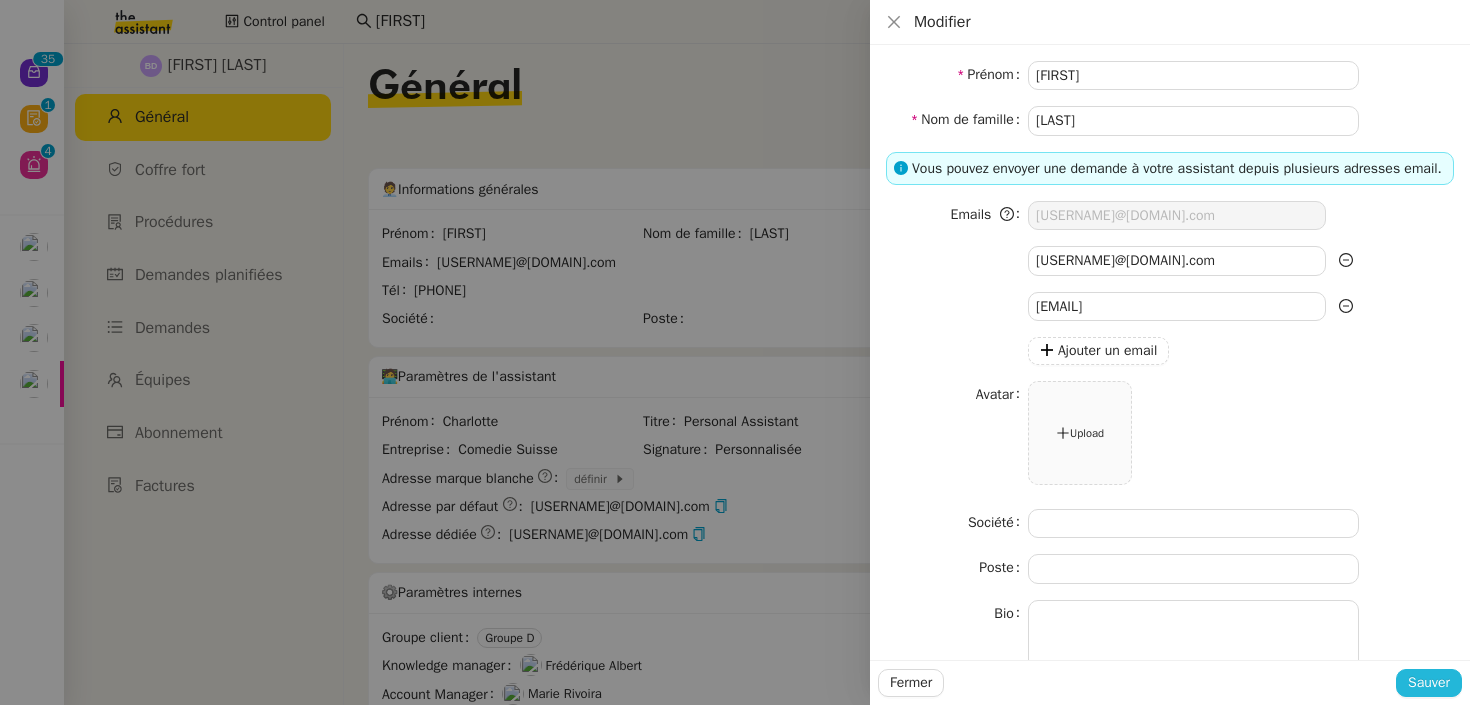 click on "Sauver" at bounding box center [1429, 682] 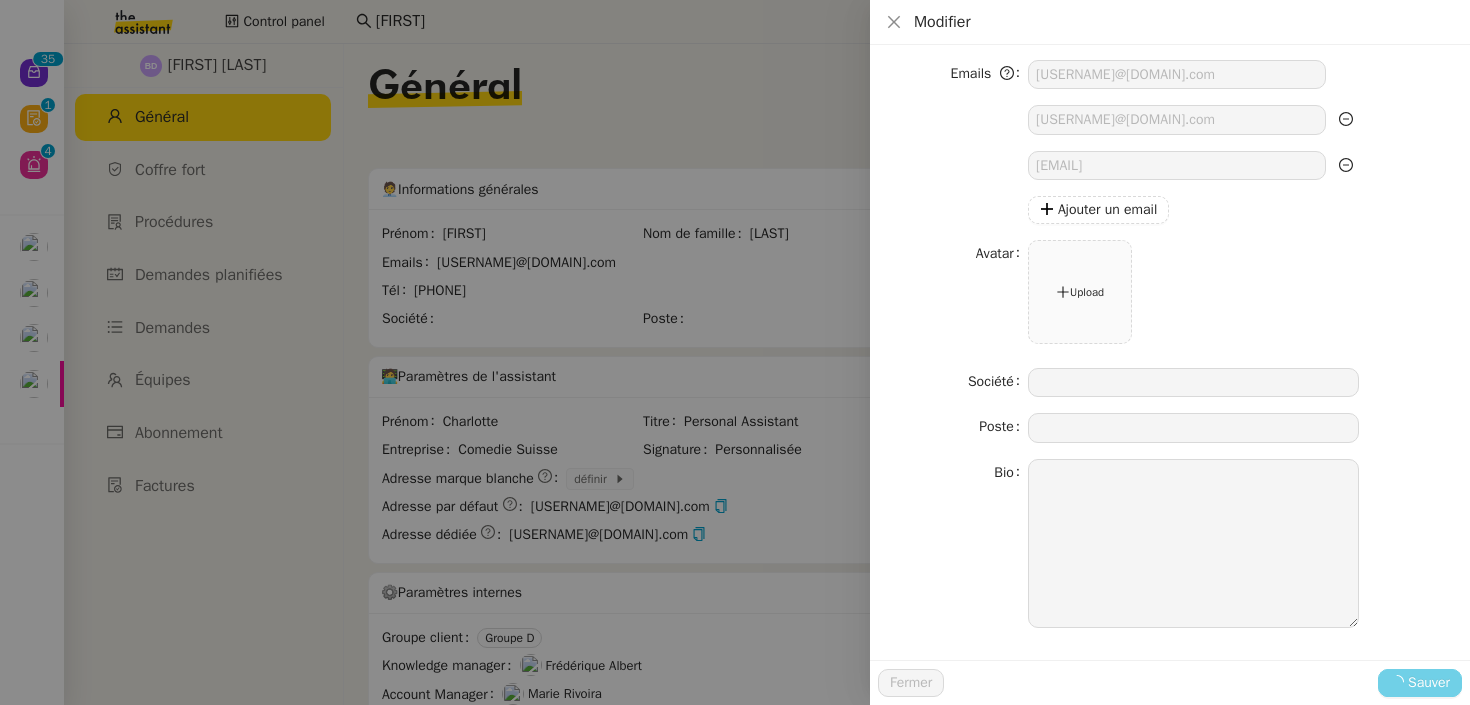 scroll, scrollTop: 0, scrollLeft: 0, axis: both 